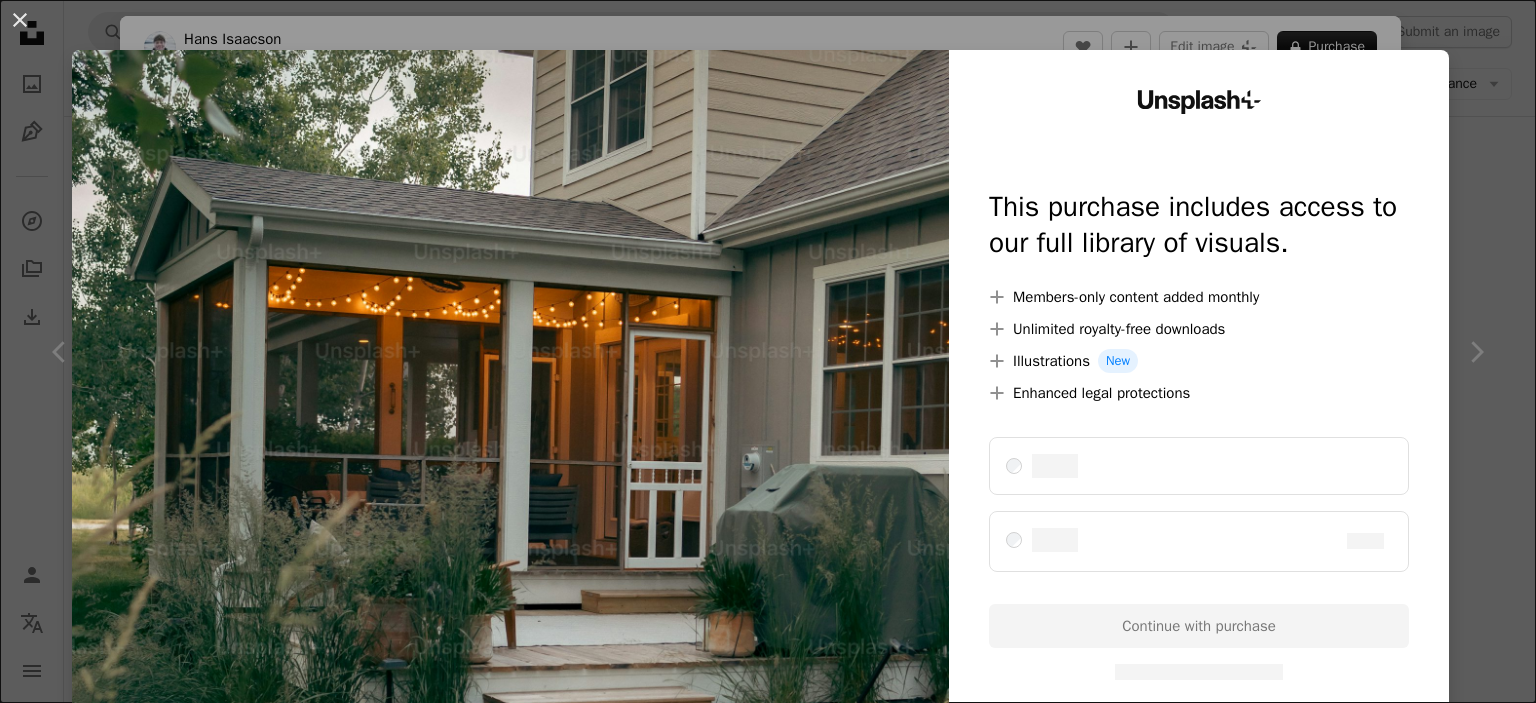 scroll, scrollTop: 2348, scrollLeft: 0, axis: vertical 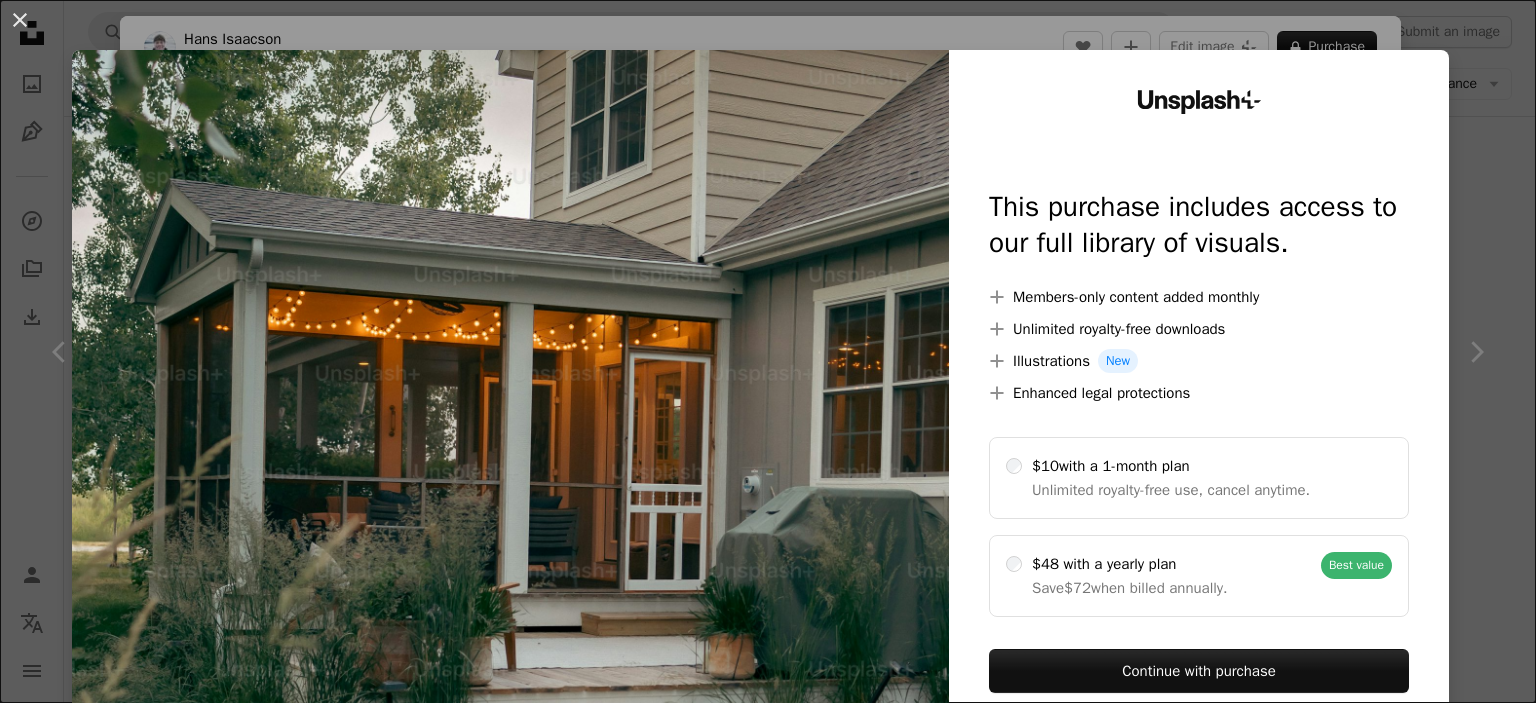 click at bounding box center (510, 407) 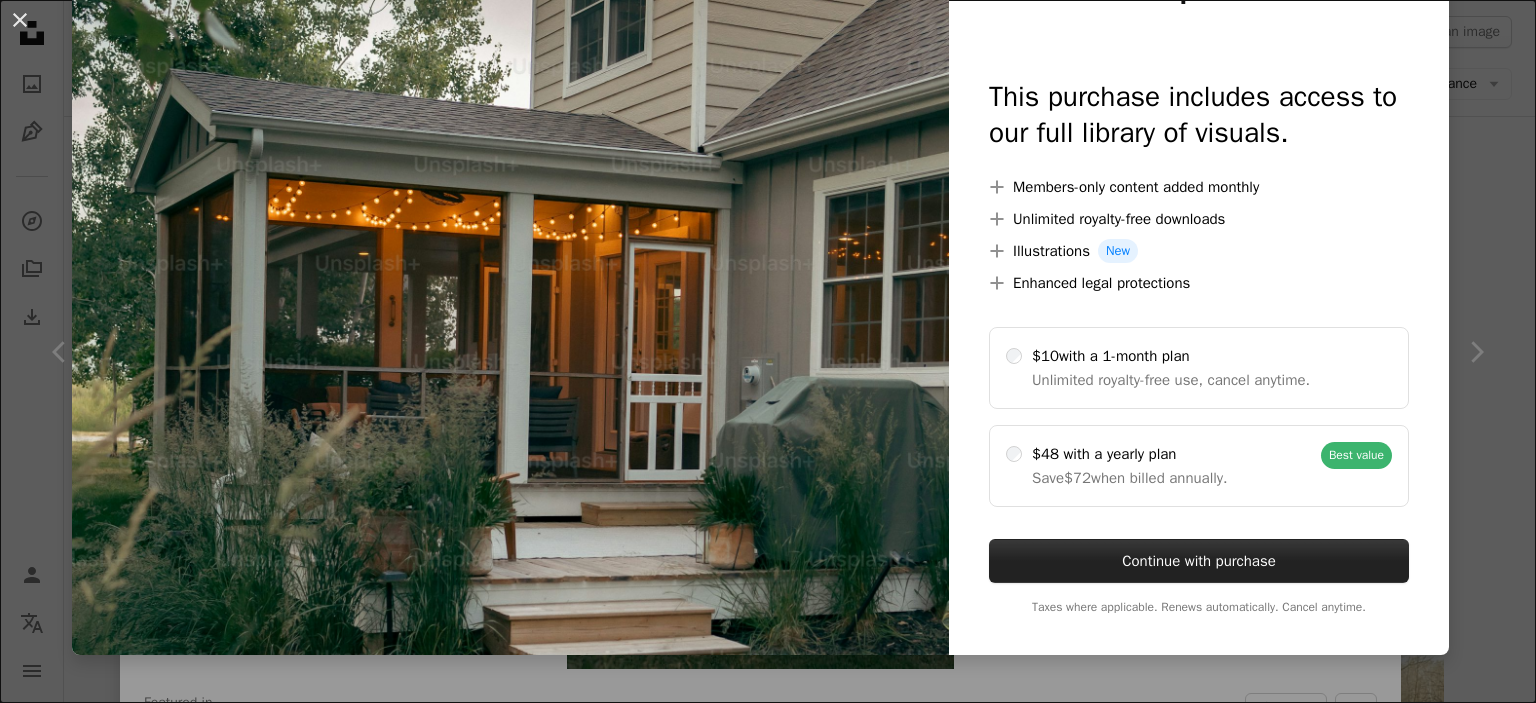 scroll, scrollTop: 0, scrollLeft: 0, axis: both 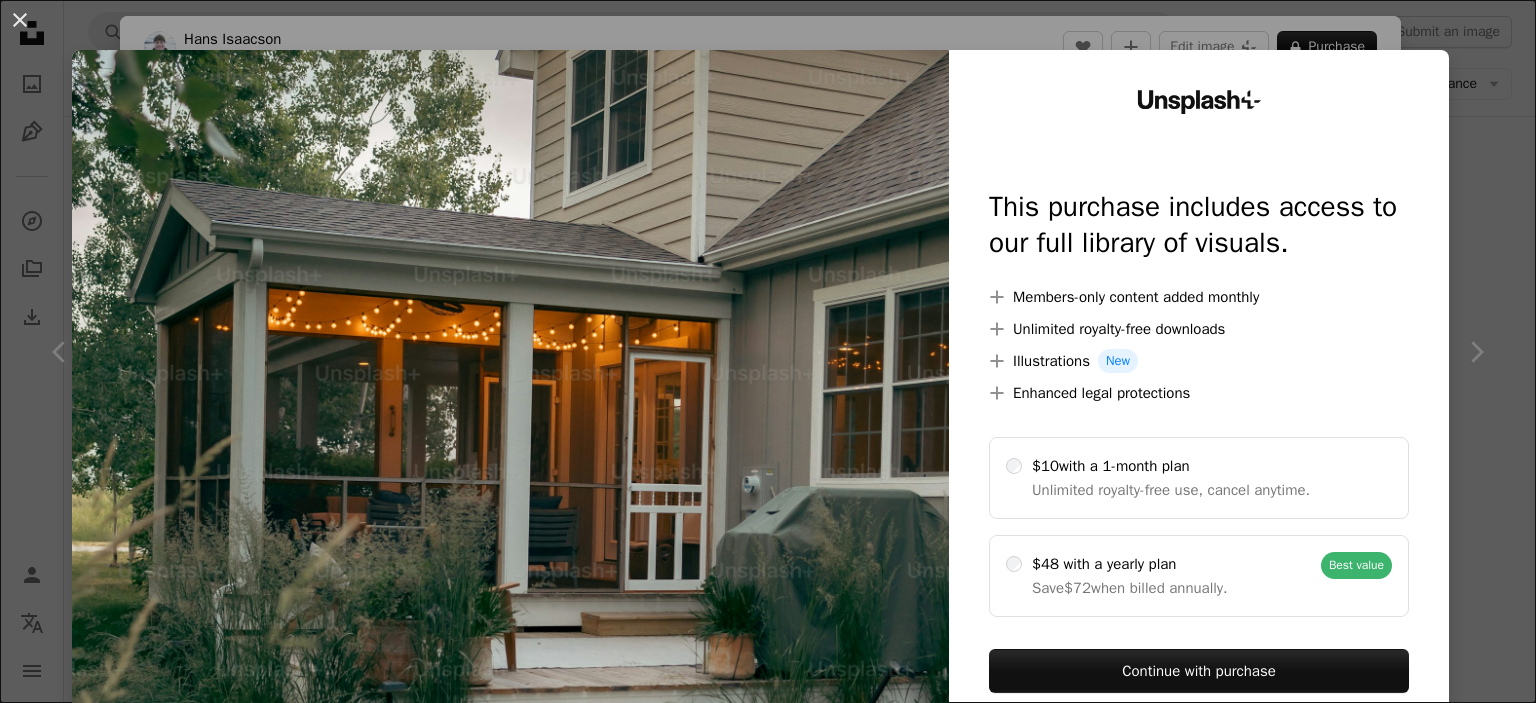 click 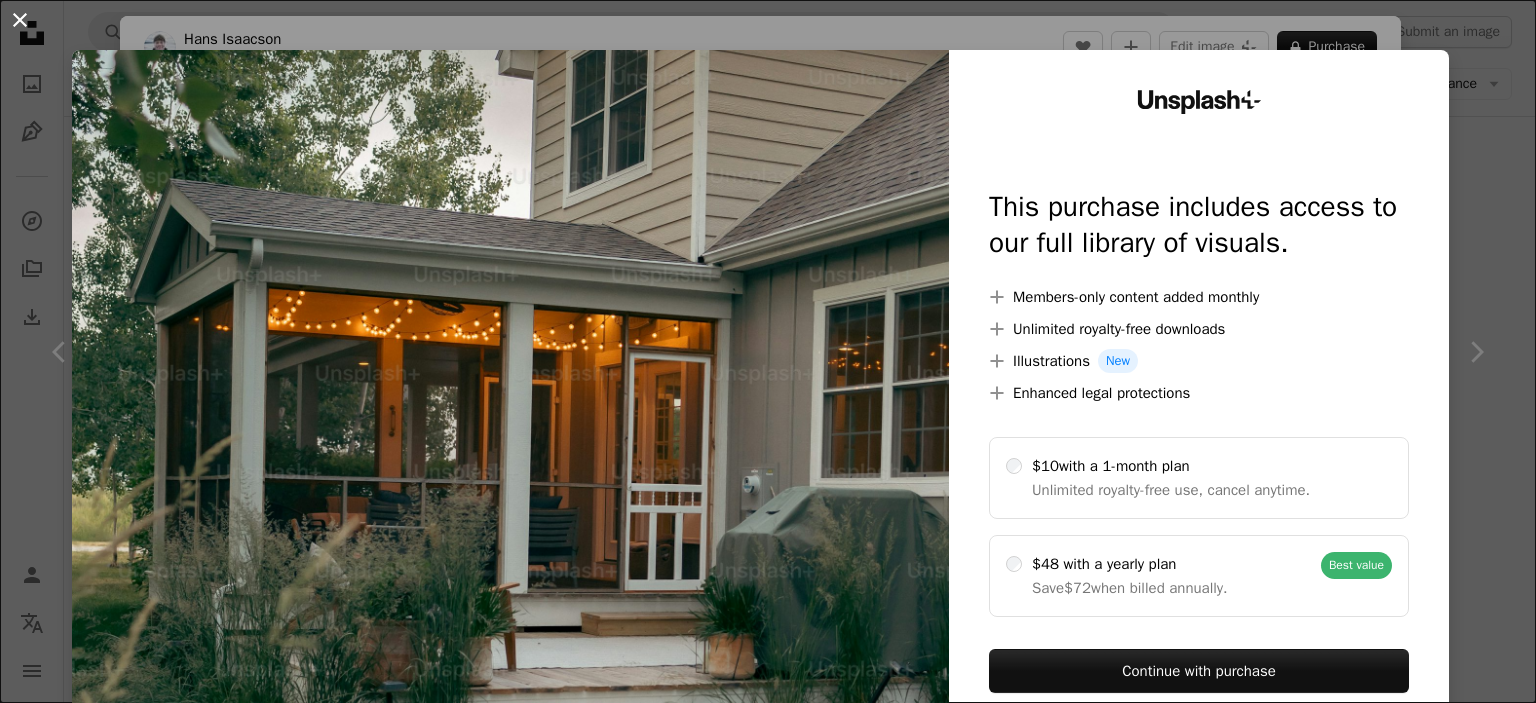 click on "An X shape" at bounding box center [20, 20] 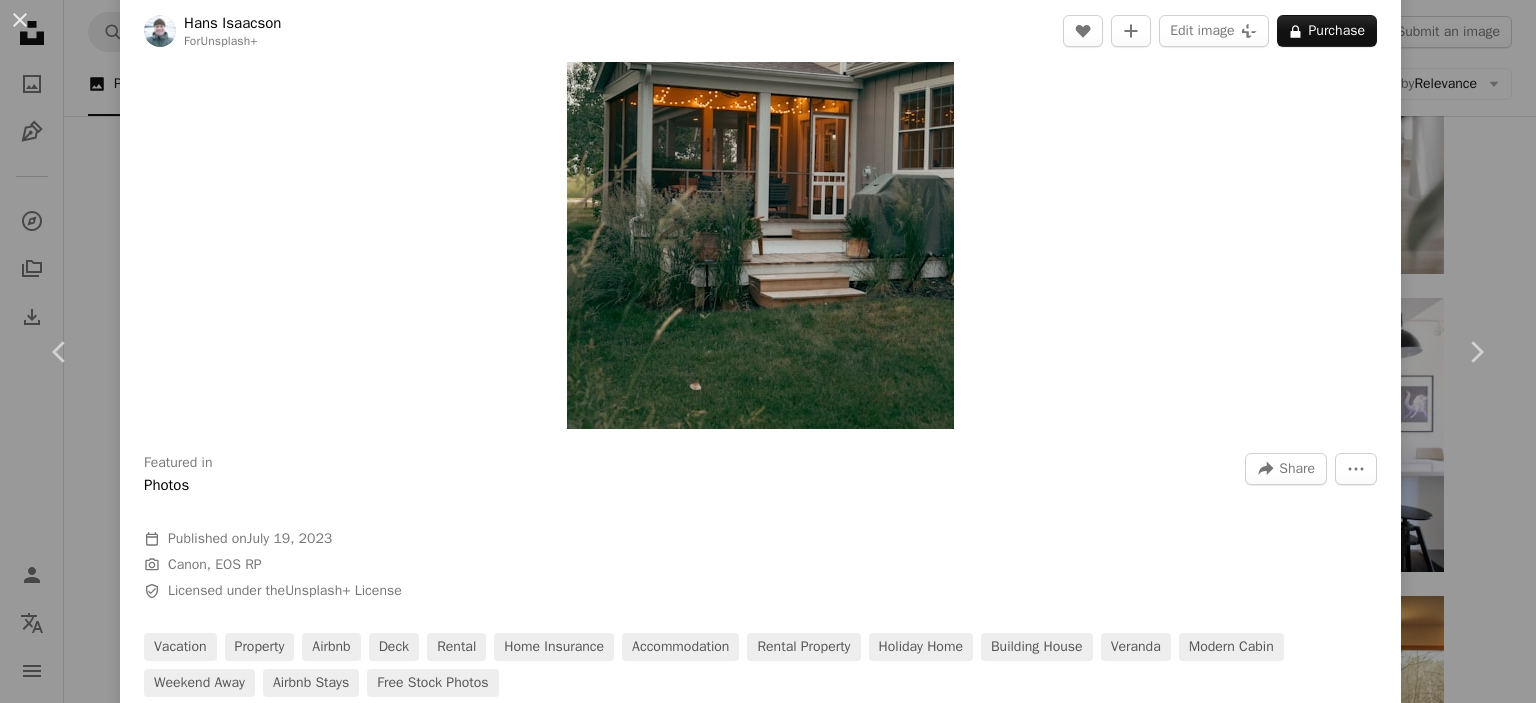 scroll, scrollTop: 250, scrollLeft: 0, axis: vertical 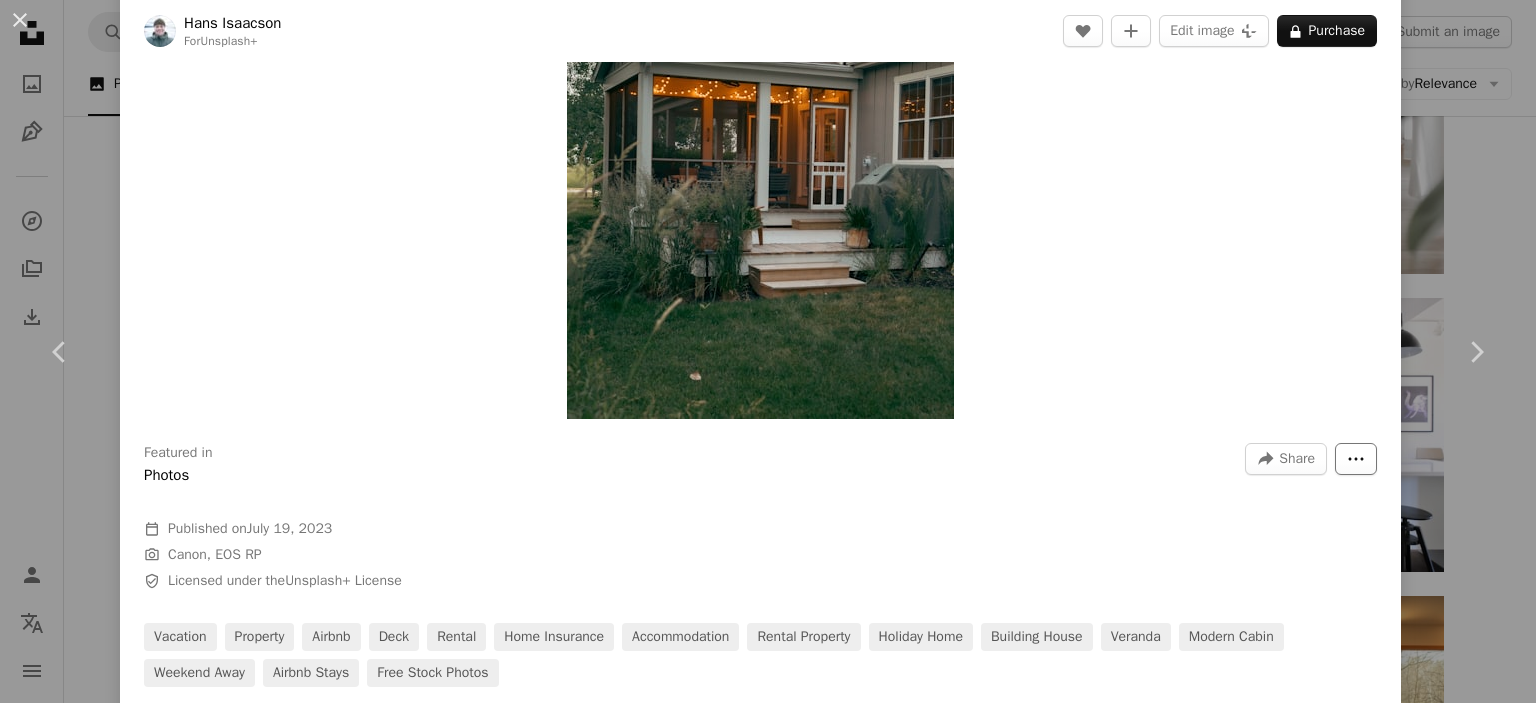click on "More Actions" 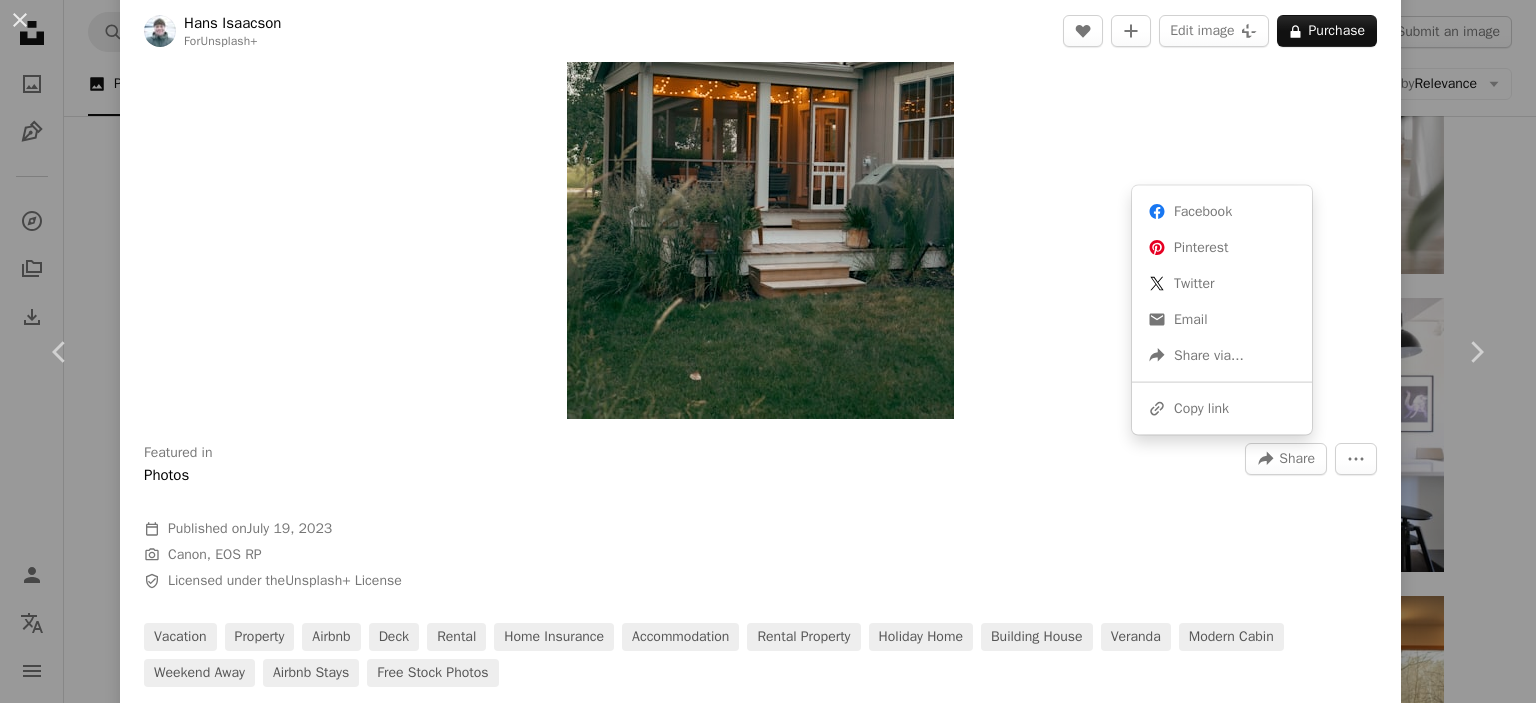 click on "Share" at bounding box center (1297, 459) 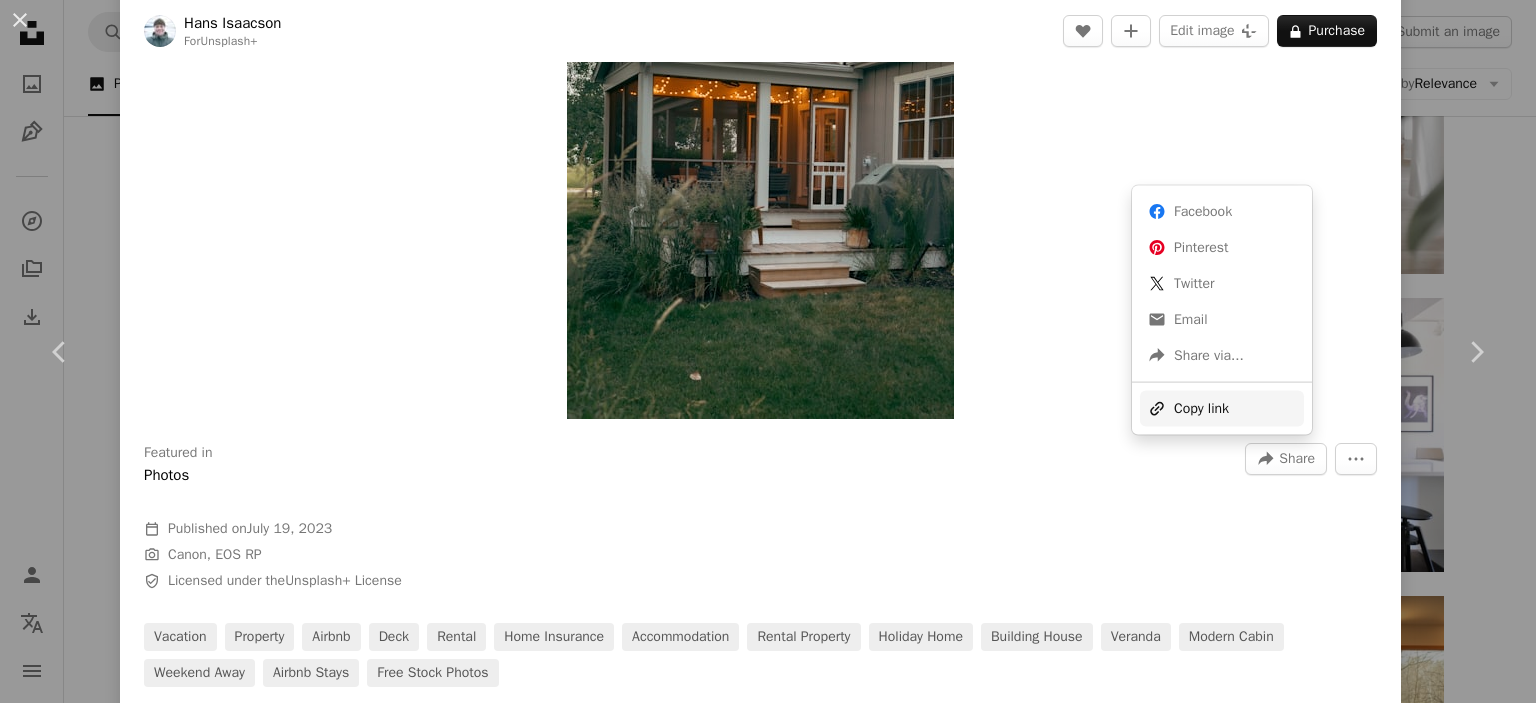 click on "A URL sharing icon (chains) Copy link" at bounding box center [1222, 409] 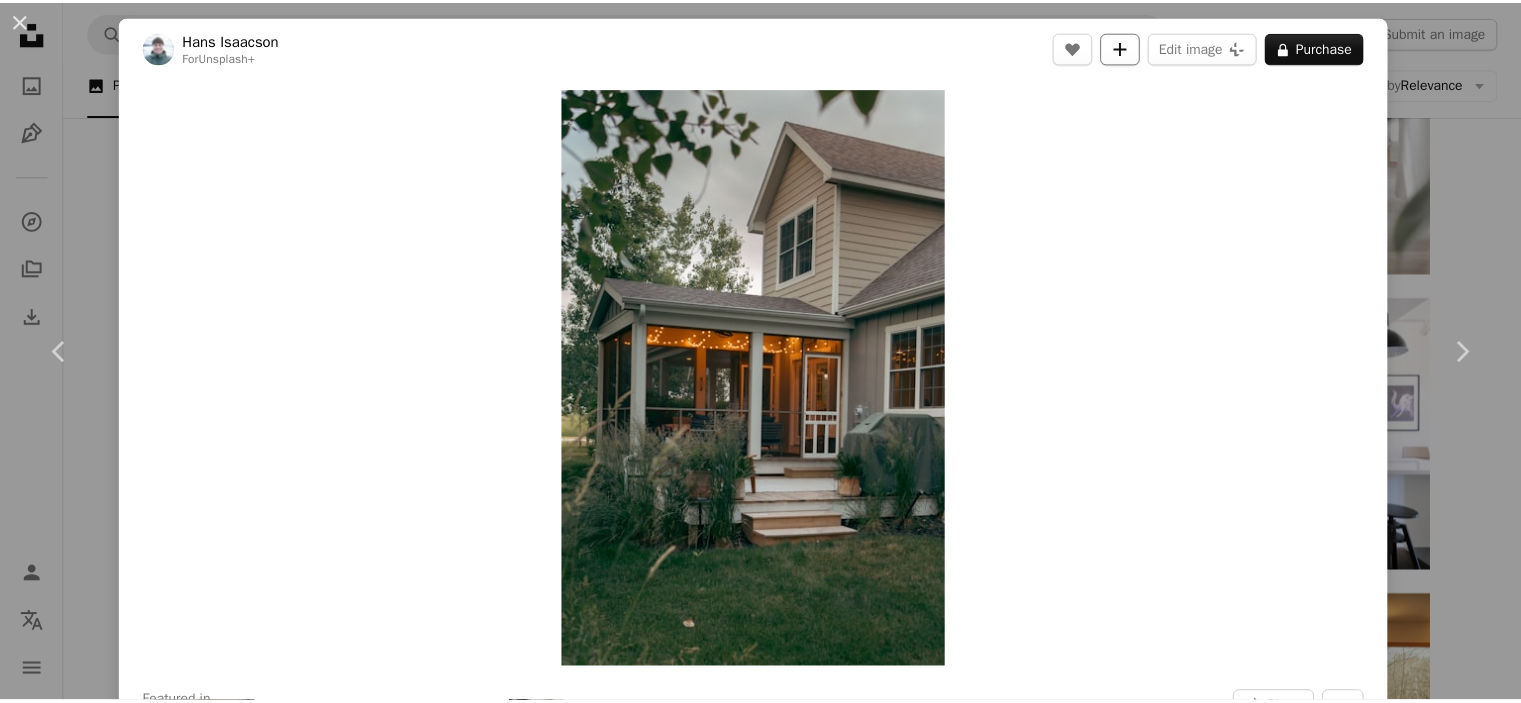 scroll, scrollTop: 0, scrollLeft: 0, axis: both 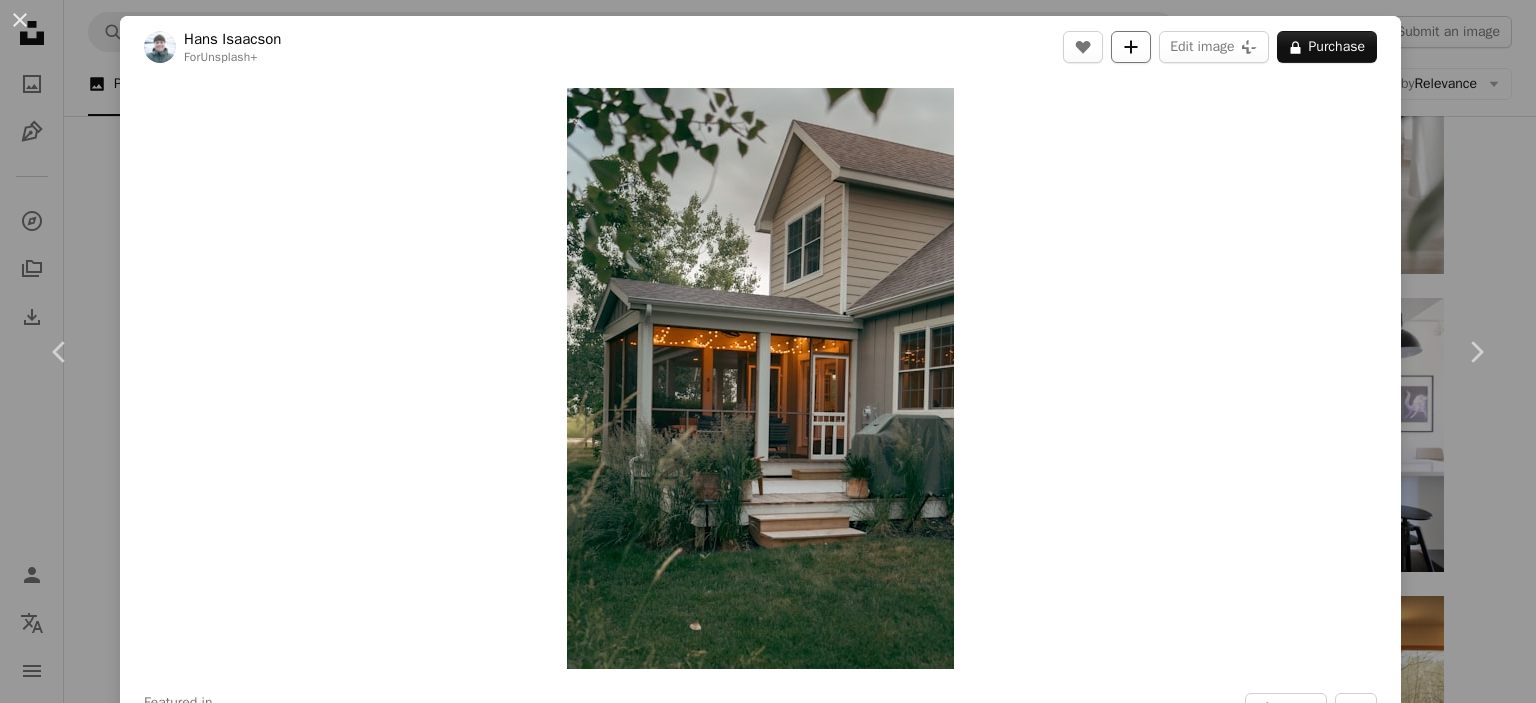 click on "A plus sign" 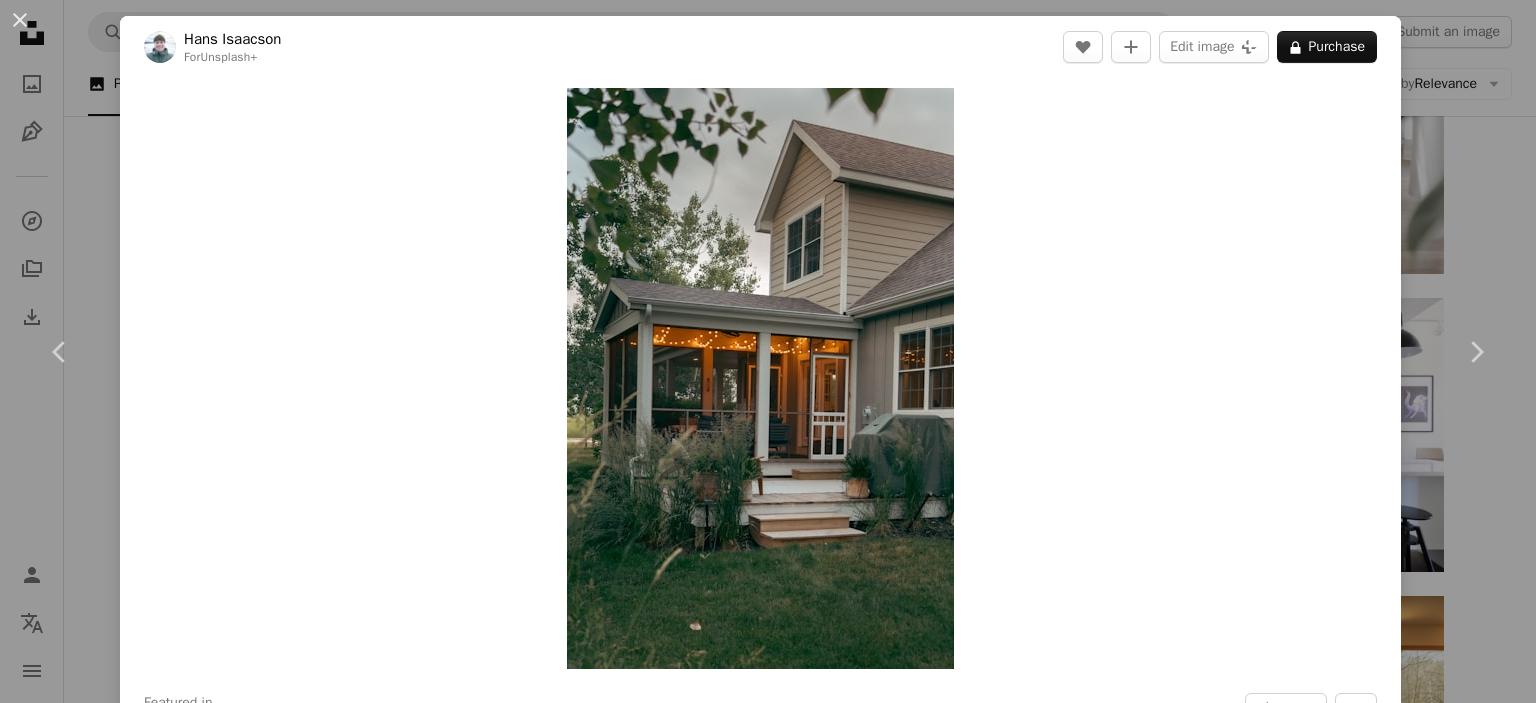 click on "An X shape Join Unsplash Already have an account?  Login First name Last name Email Username  (only letters, numbers and underscores) Password  (min. 8 char) Join By joining, you agree to the  Terms  and  Privacy Policy ." at bounding box center (768, 6081) 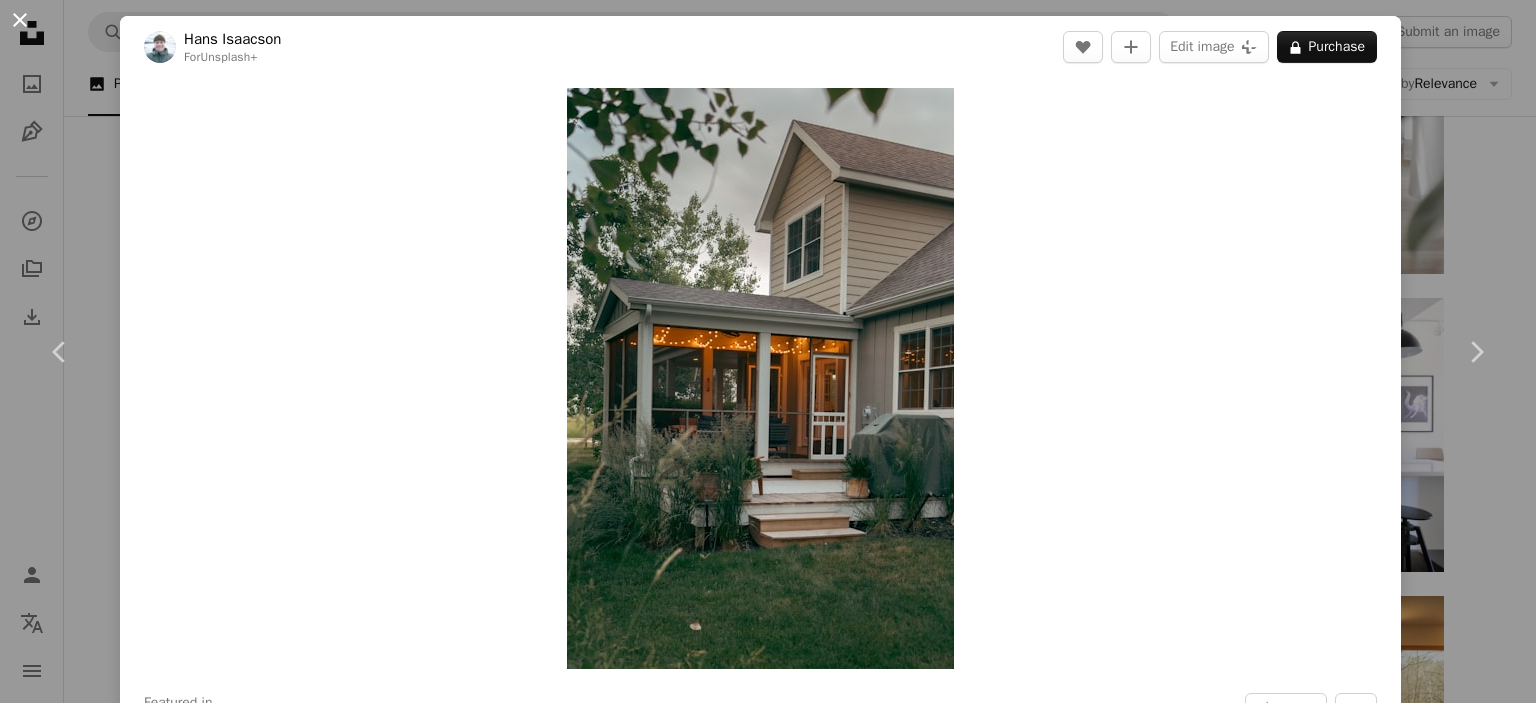 click on "An X shape" at bounding box center [20, 20] 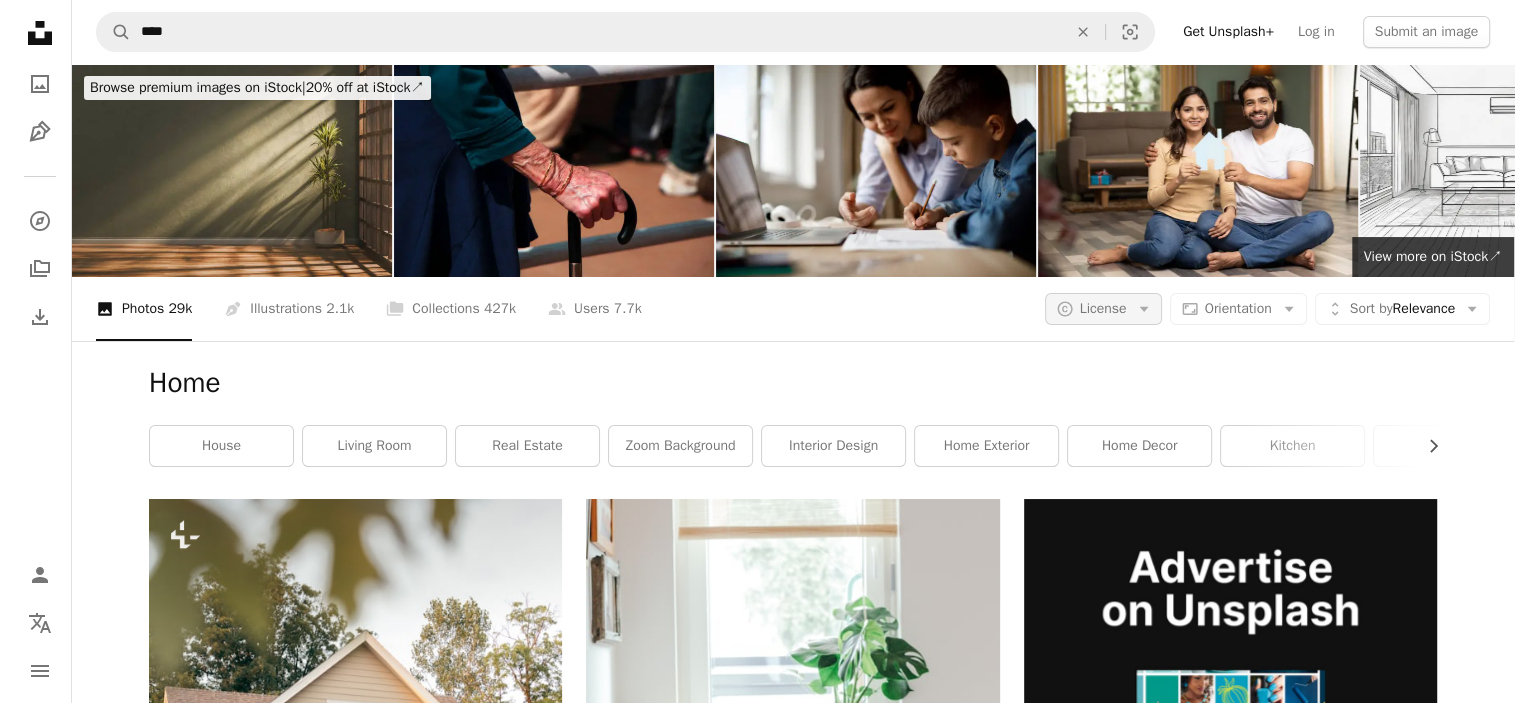 scroll, scrollTop: 0, scrollLeft: 0, axis: both 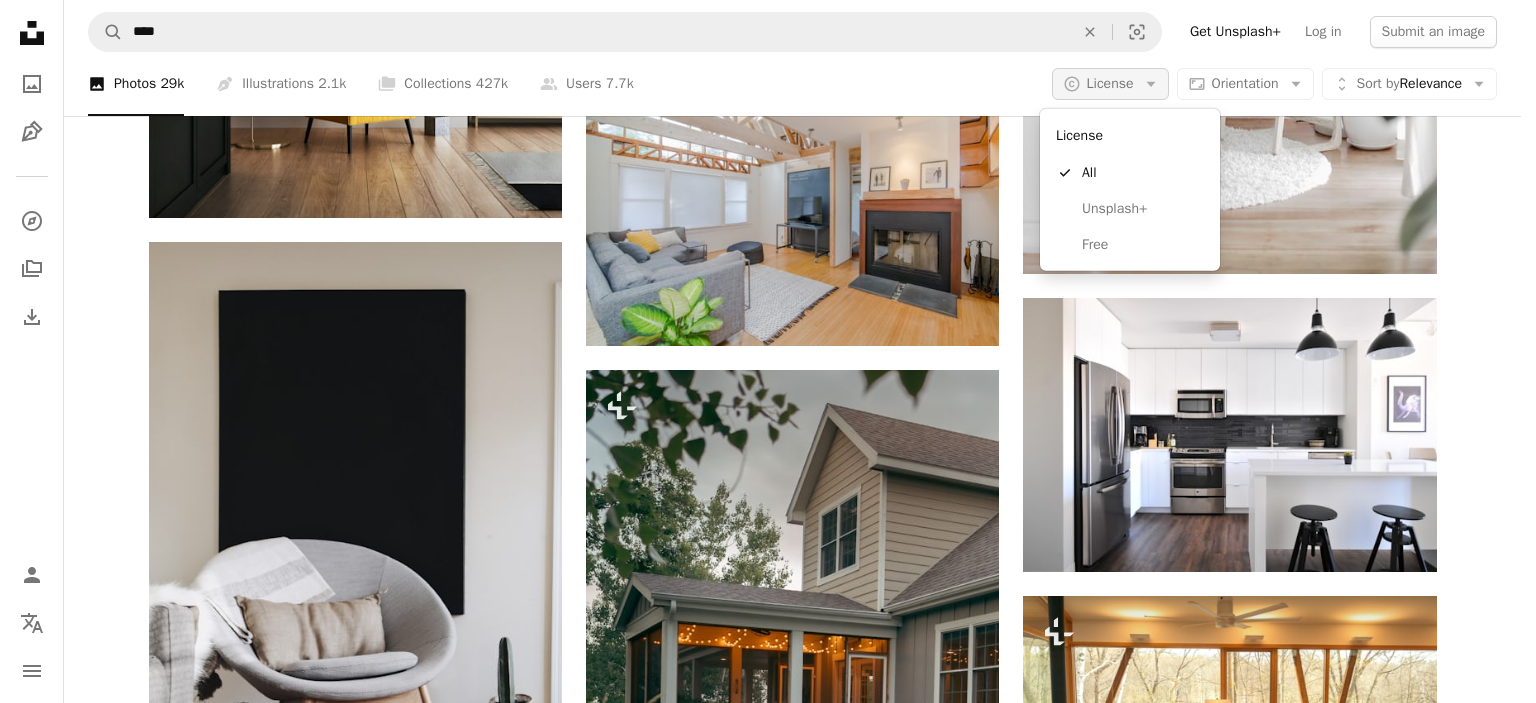 click on "License" at bounding box center (1110, 83) 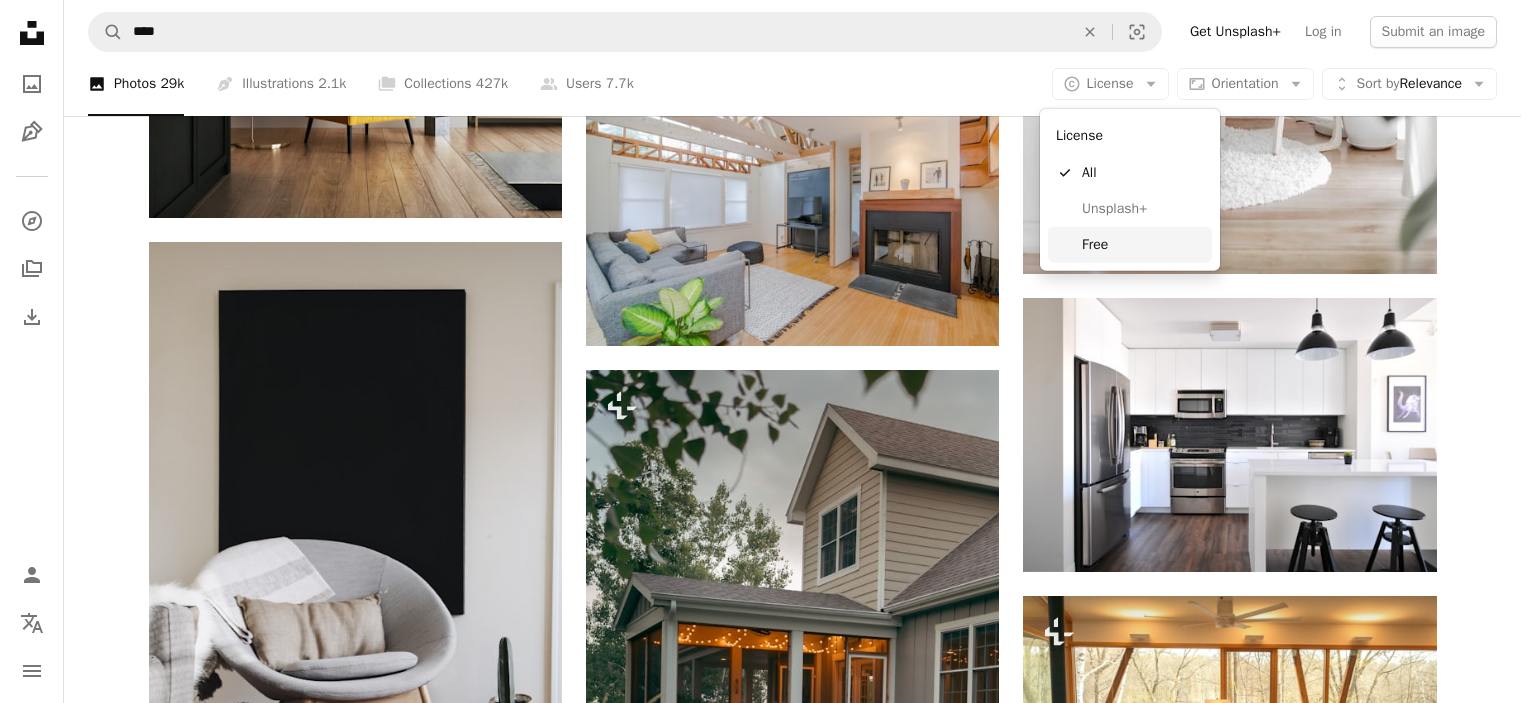 click on "Free" at bounding box center [1143, 245] 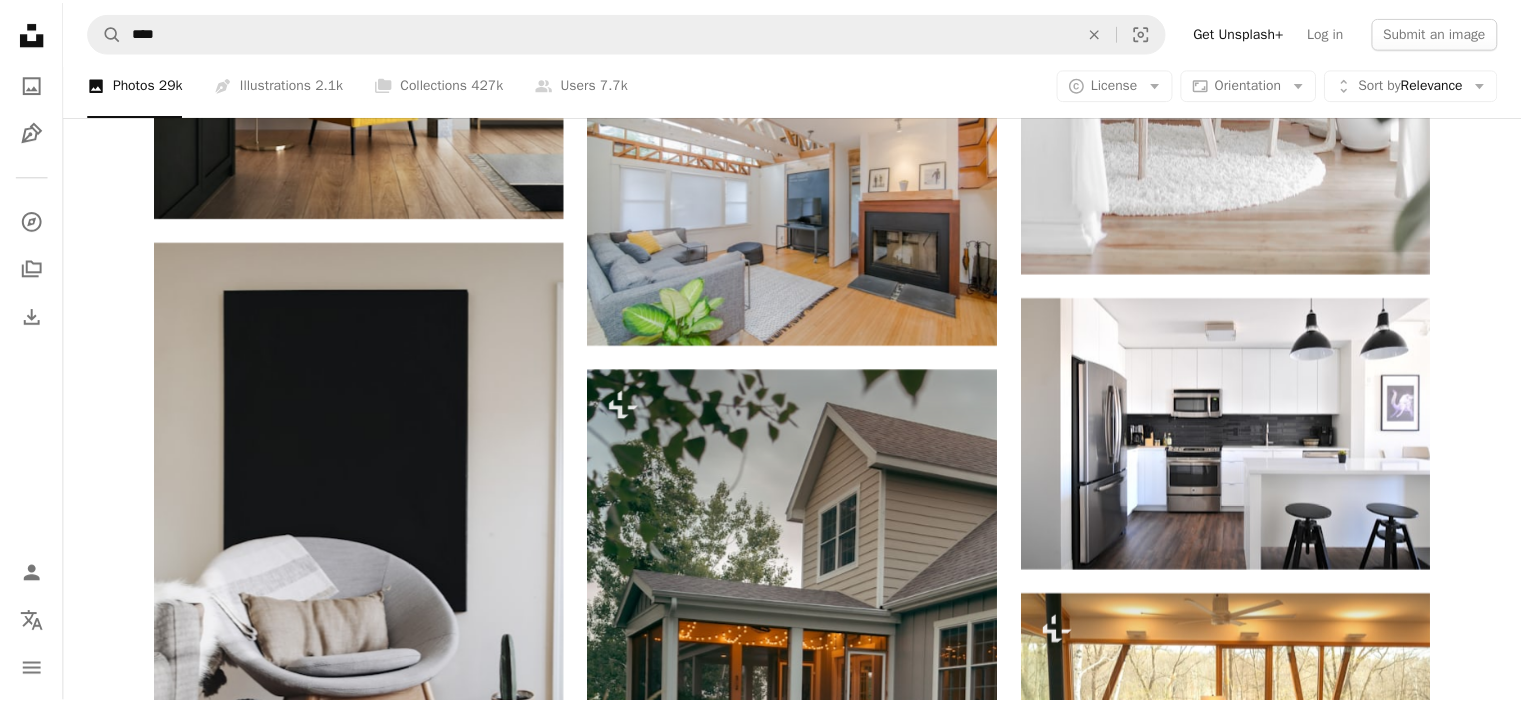 scroll, scrollTop: 2348, scrollLeft: 0, axis: vertical 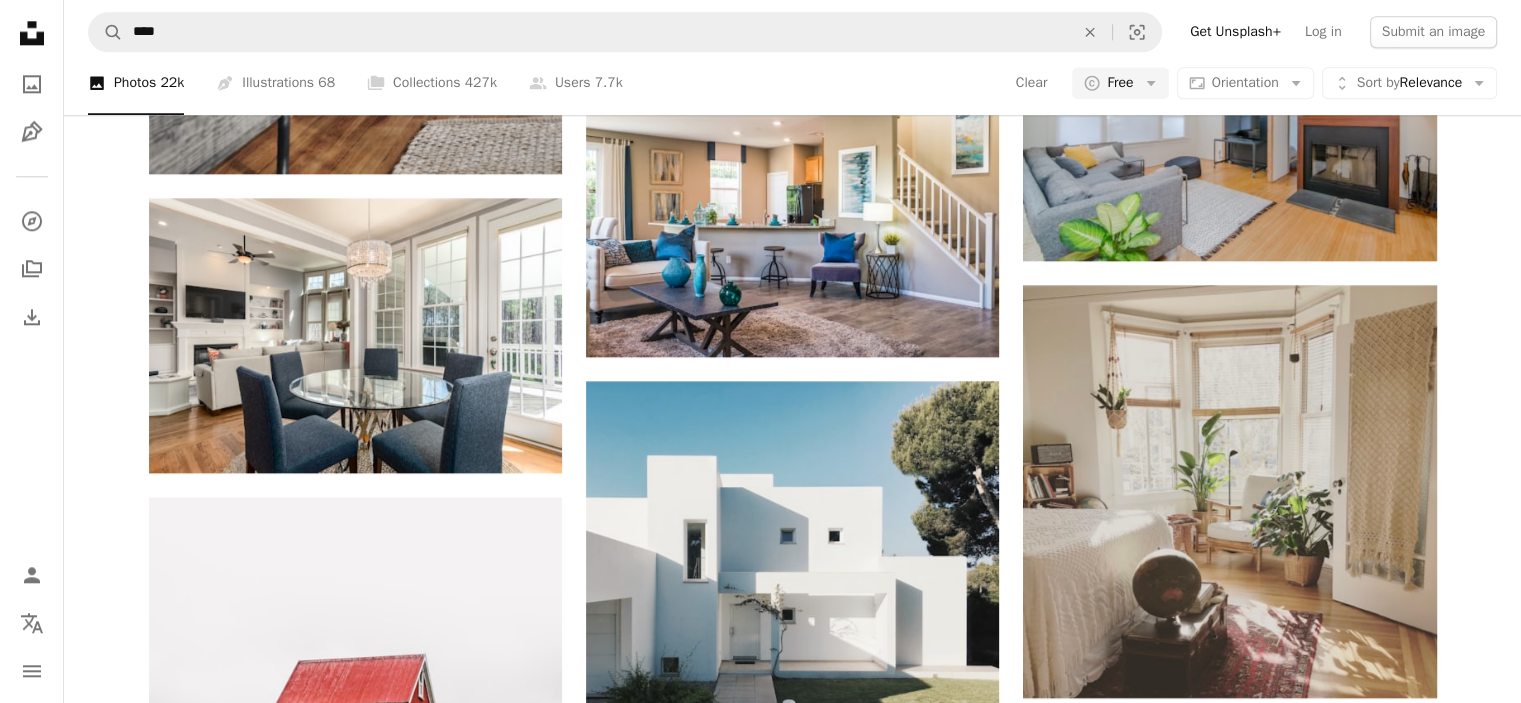 click at bounding box center [792, 956] 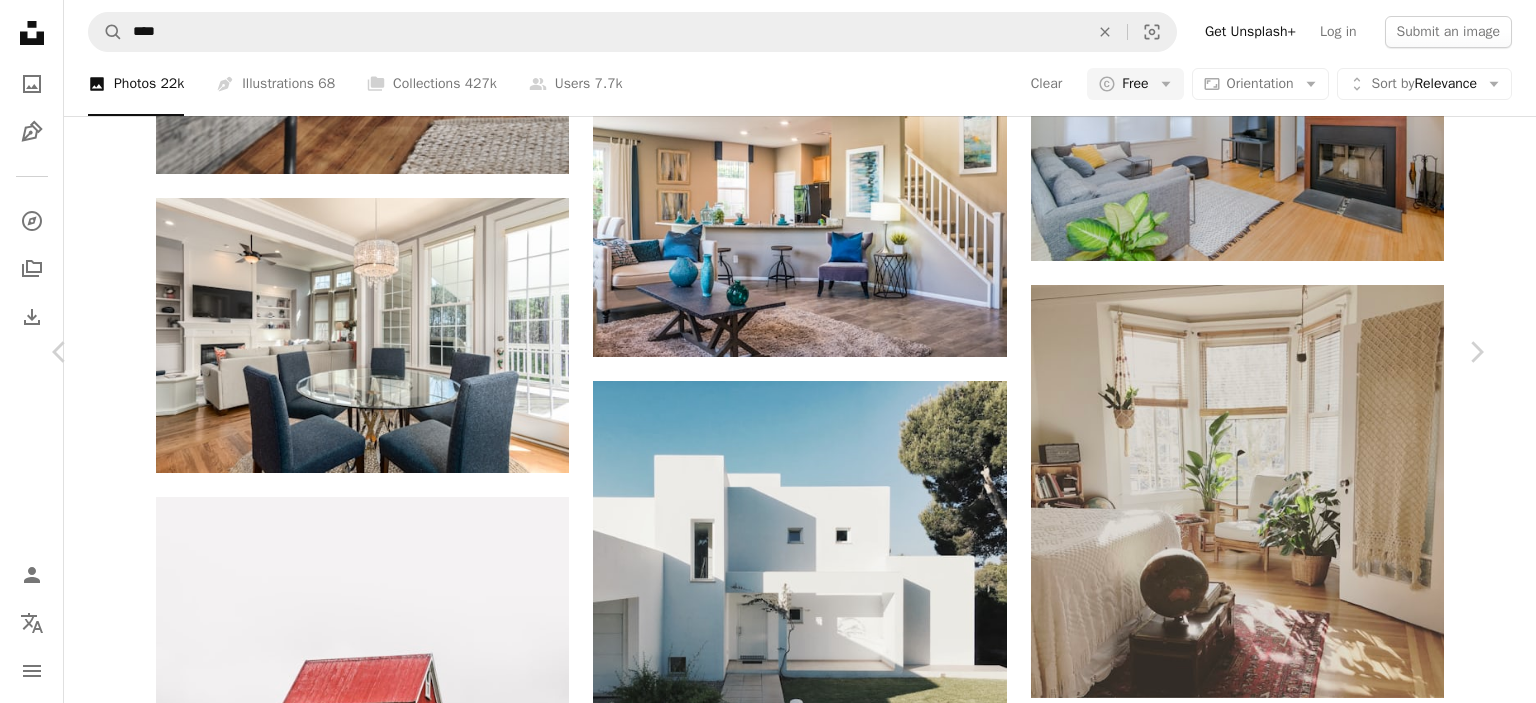 scroll, scrollTop: 72, scrollLeft: 0, axis: vertical 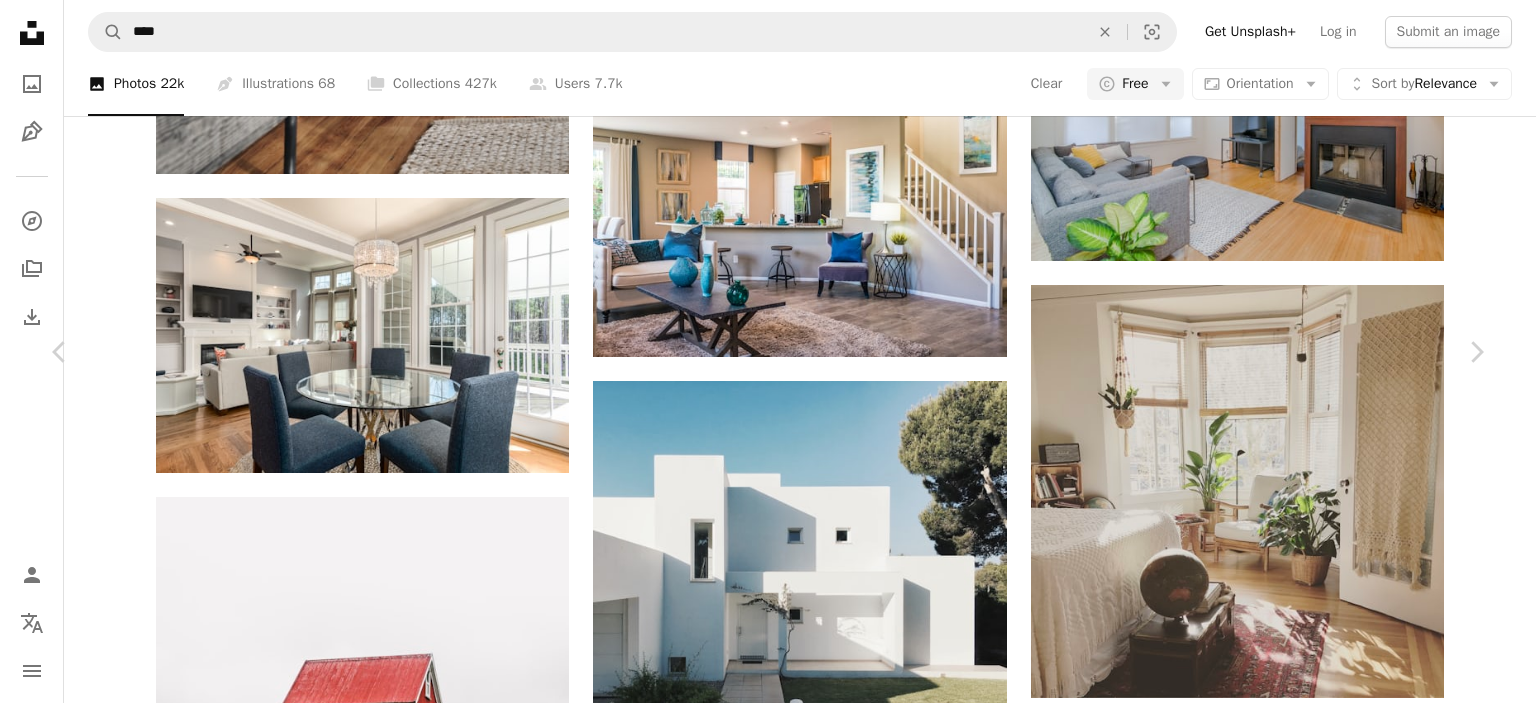 click on "Share" at bounding box center [1220, 6876] 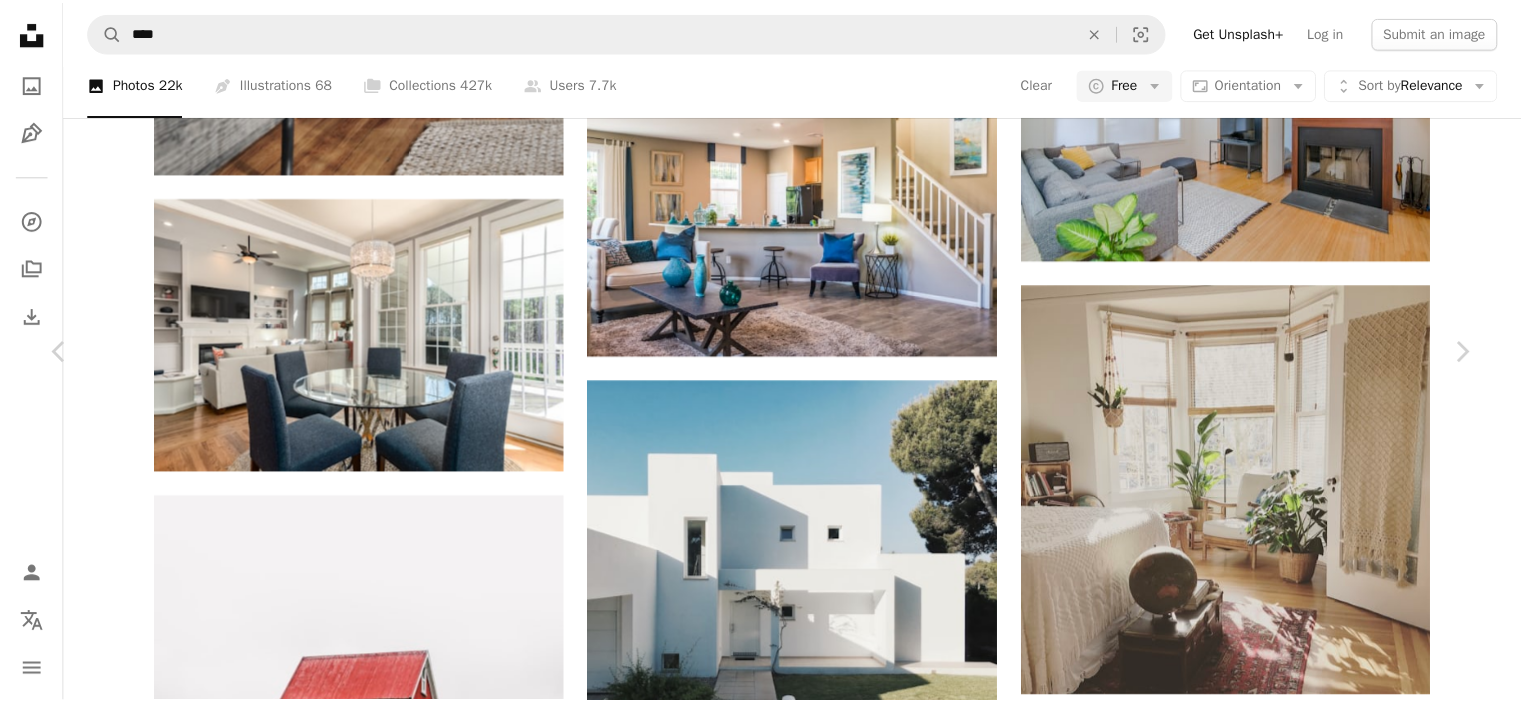 scroll, scrollTop: 206, scrollLeft: 0, axis: vertical 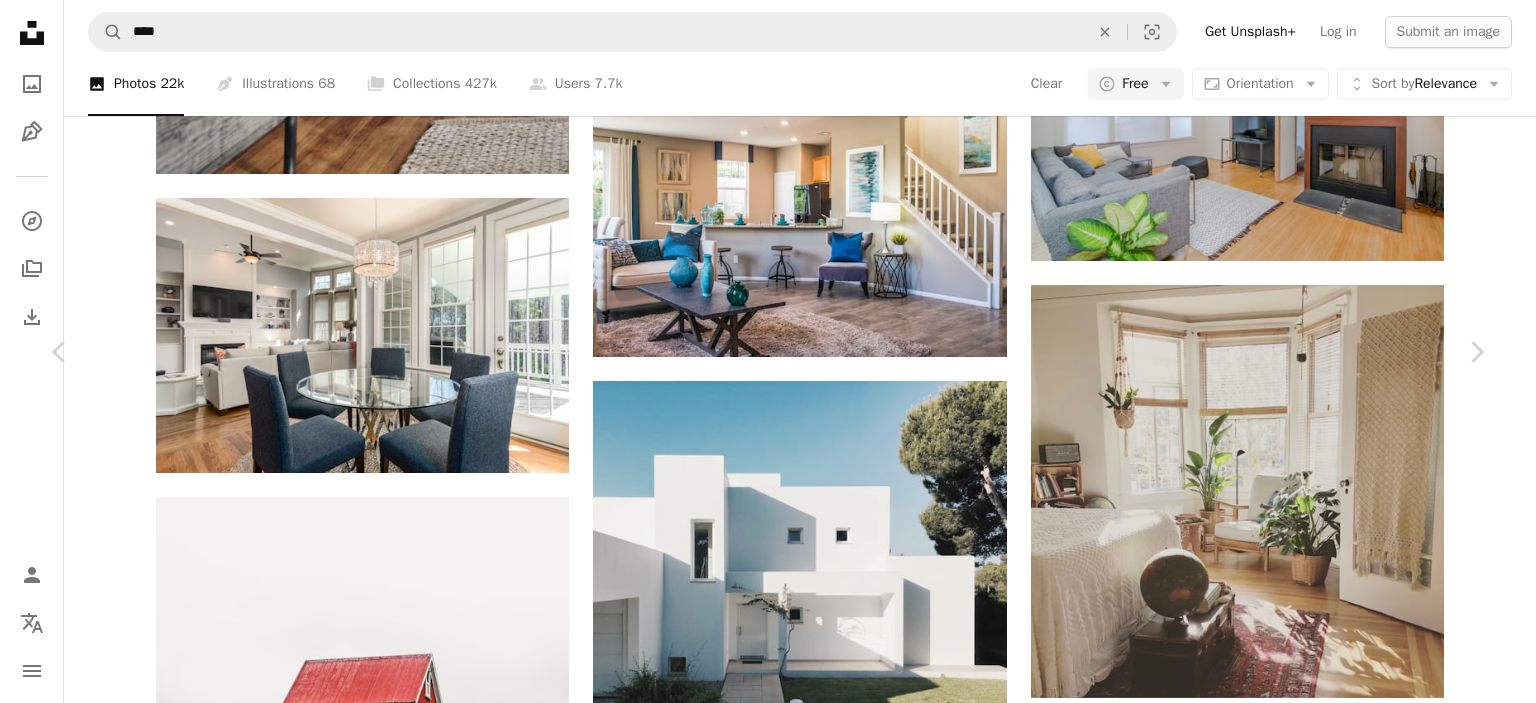 click on "Info" at bounding box center (1303, 6742) 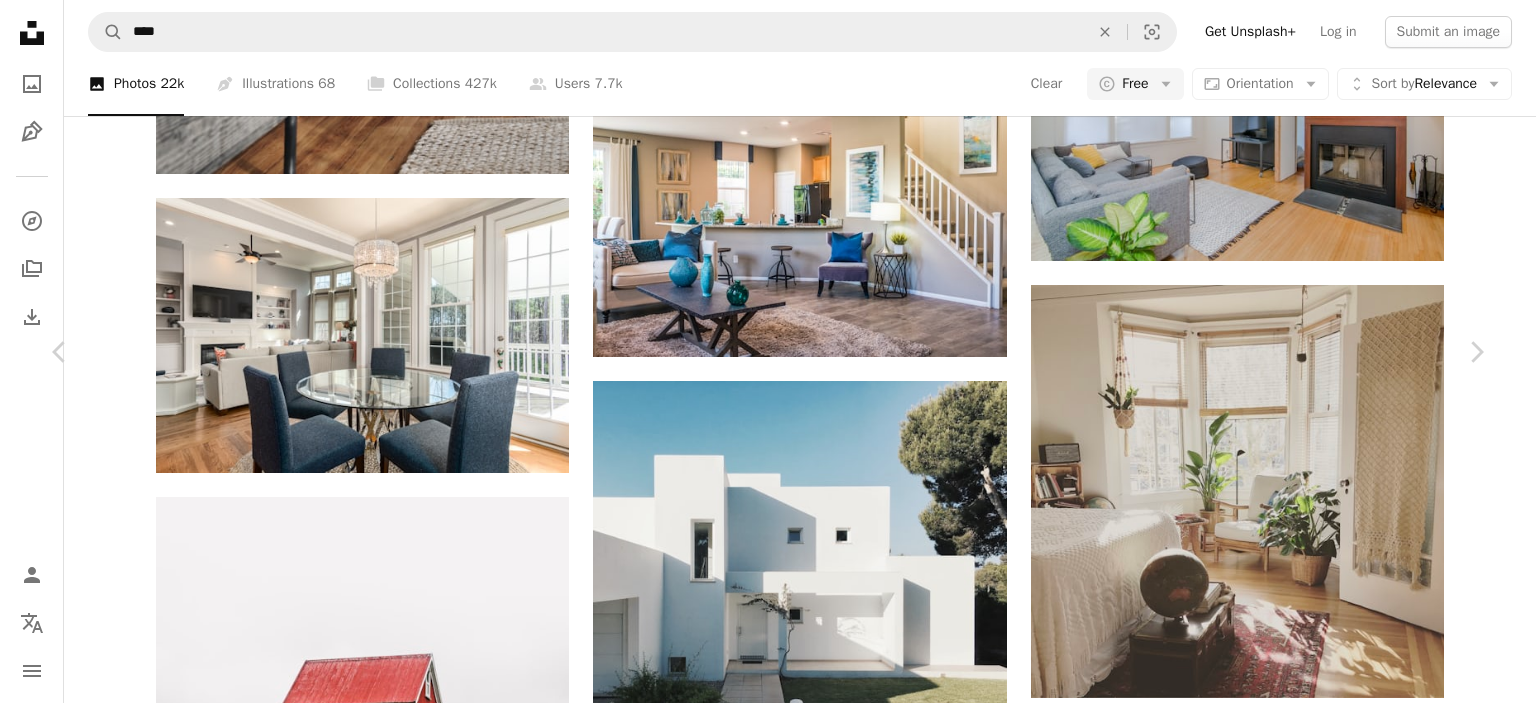 click on "Zoom in" at bounding box center [760, 6412] 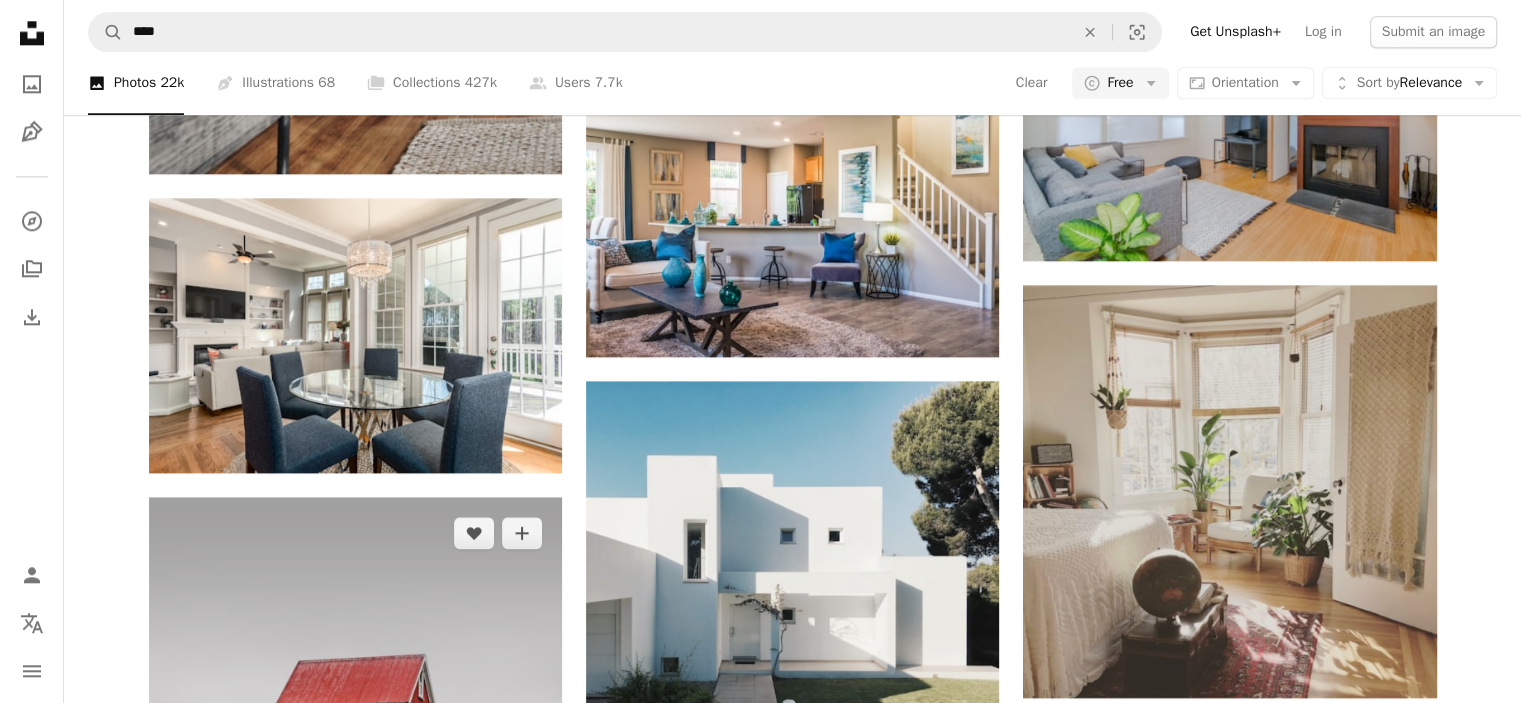 scroll, scrollTop: 6382, scrollLeft: 0, axis: vertical 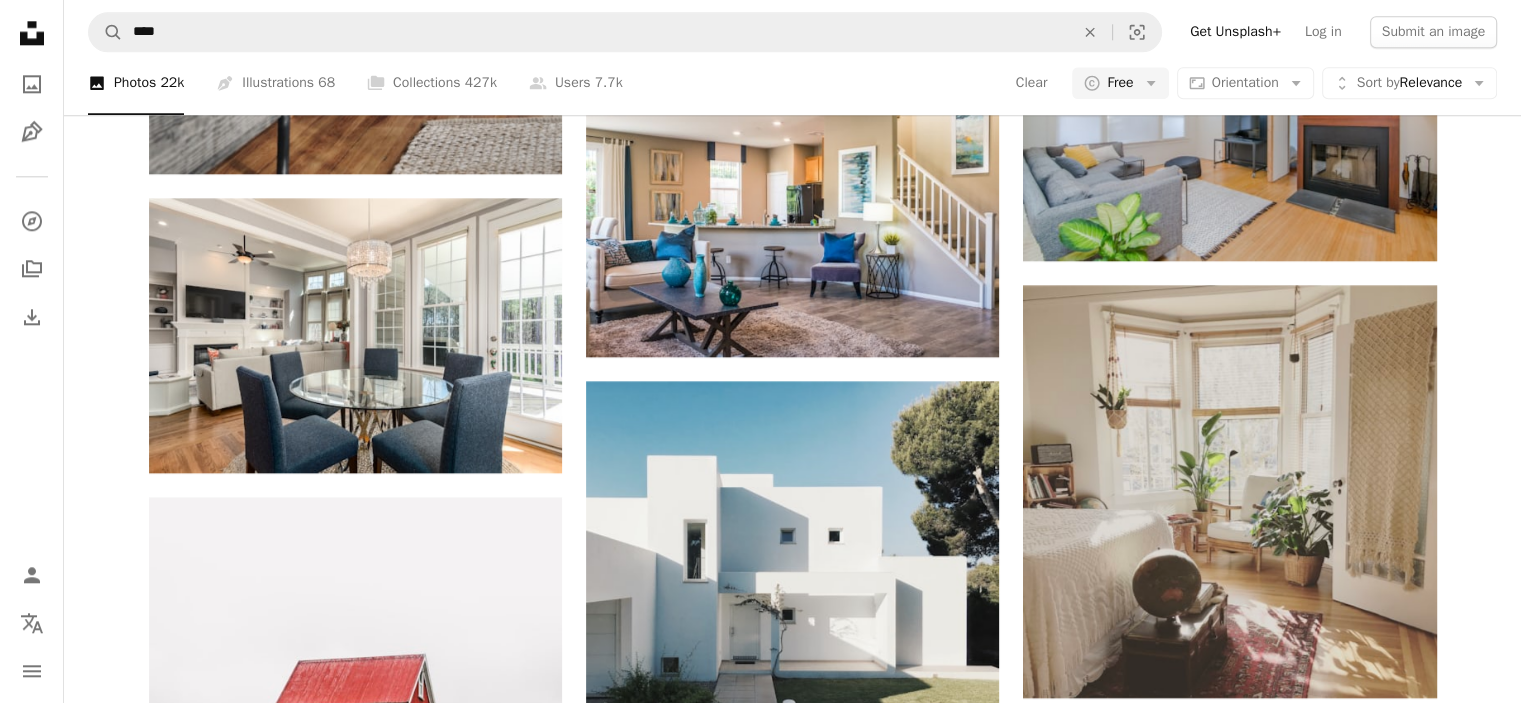 click on "A heart A plus sign [FIRST] [LAST] Available for hire A checkmark inside of a circle Arrow pointing down A heart A plus sign Spacejoy Arrow pointing down A heart A plus sign [FIRST] [LAST] Available for hire A checkmark inside of a circle Arrow pointing down A heart A plus sign [FIRST] [LAST] Arrow pointing down A heart A plus sign [FIRST] [LAST] Available for hire A checkmark inside of a circle Arrow pointing down A heart A plus sign [FIRST] [LAST] Available for hire A checkmark inside of a circle Arrow pointing down A heart A plus sign Inside Weather Arrow pointing down A heart A plus sign [FIRST] [LAST] Available for hire A checkmark inside of a circle Arrow pointing down A heart A plus sign [FIRST] [LAST] Available for hire A checkmark inside of a circle Arrow pointing down A heart A plus sign [FIRST] [LAST] Arrow pointing down –– ––– –––  –– ––– –  ––– –––  ––––  –   – –– –––  – – ––– –– –– –––– –– A new kind of advertising  for the internet. Learn More A heart" at bounding box center [793, 1721] 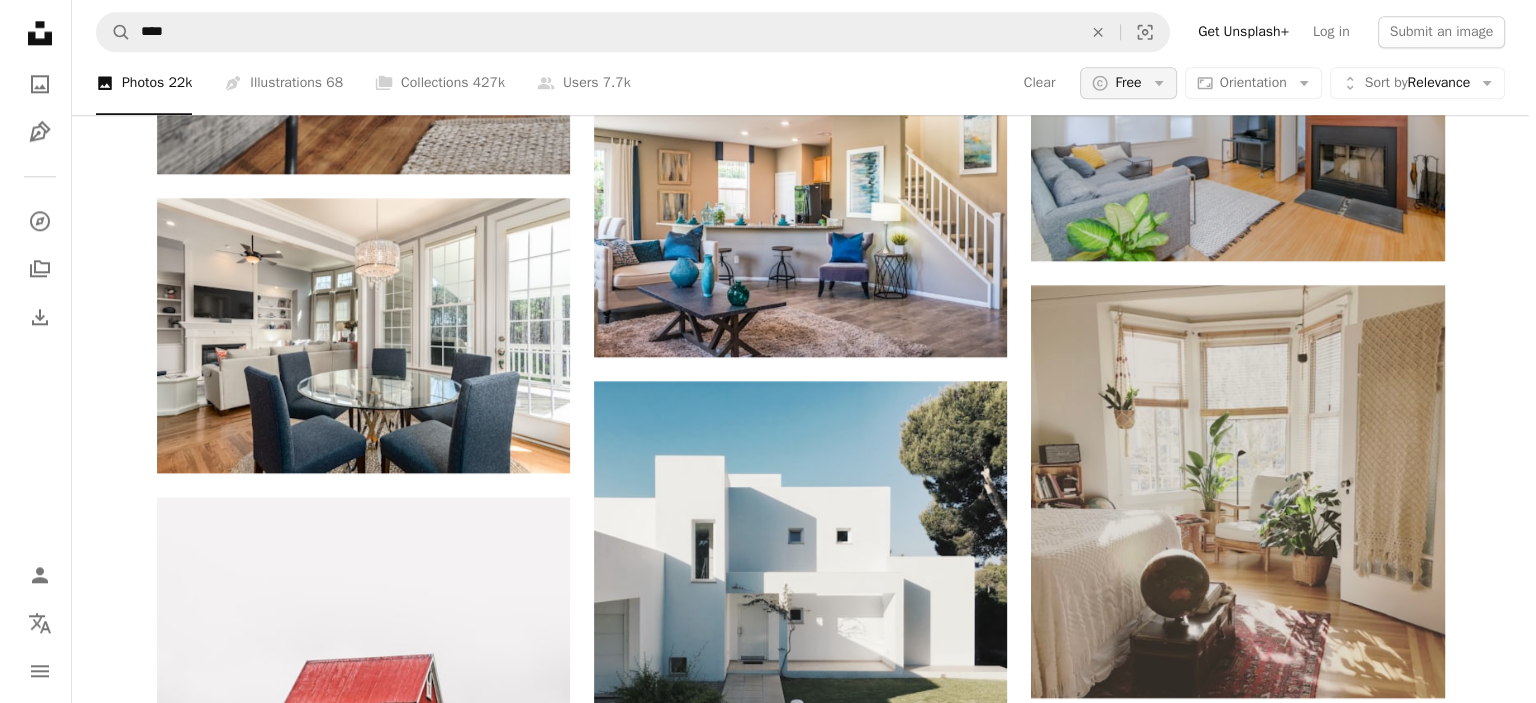 scroll, scrollTop: 0, scrollLeft: 0, axis: both 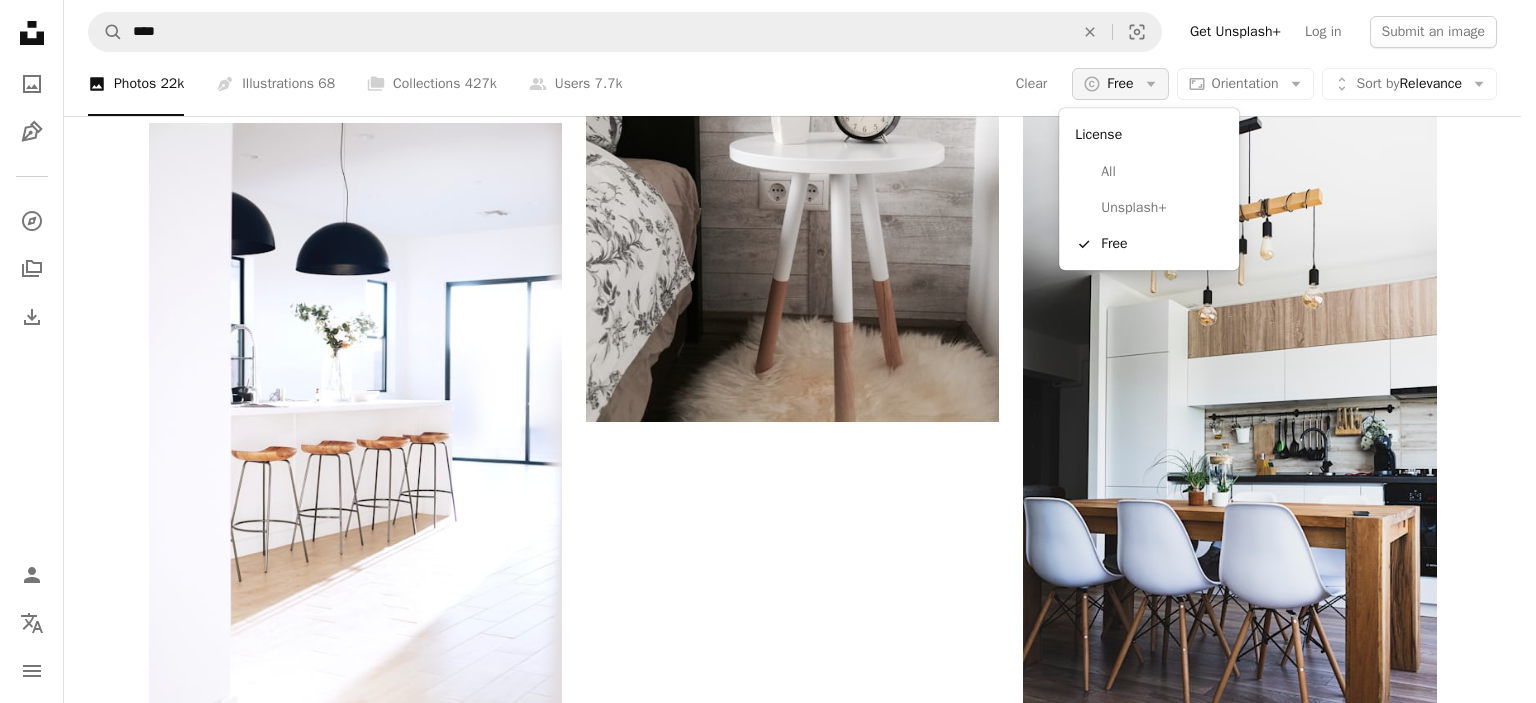 click on "A copyright icon ©" 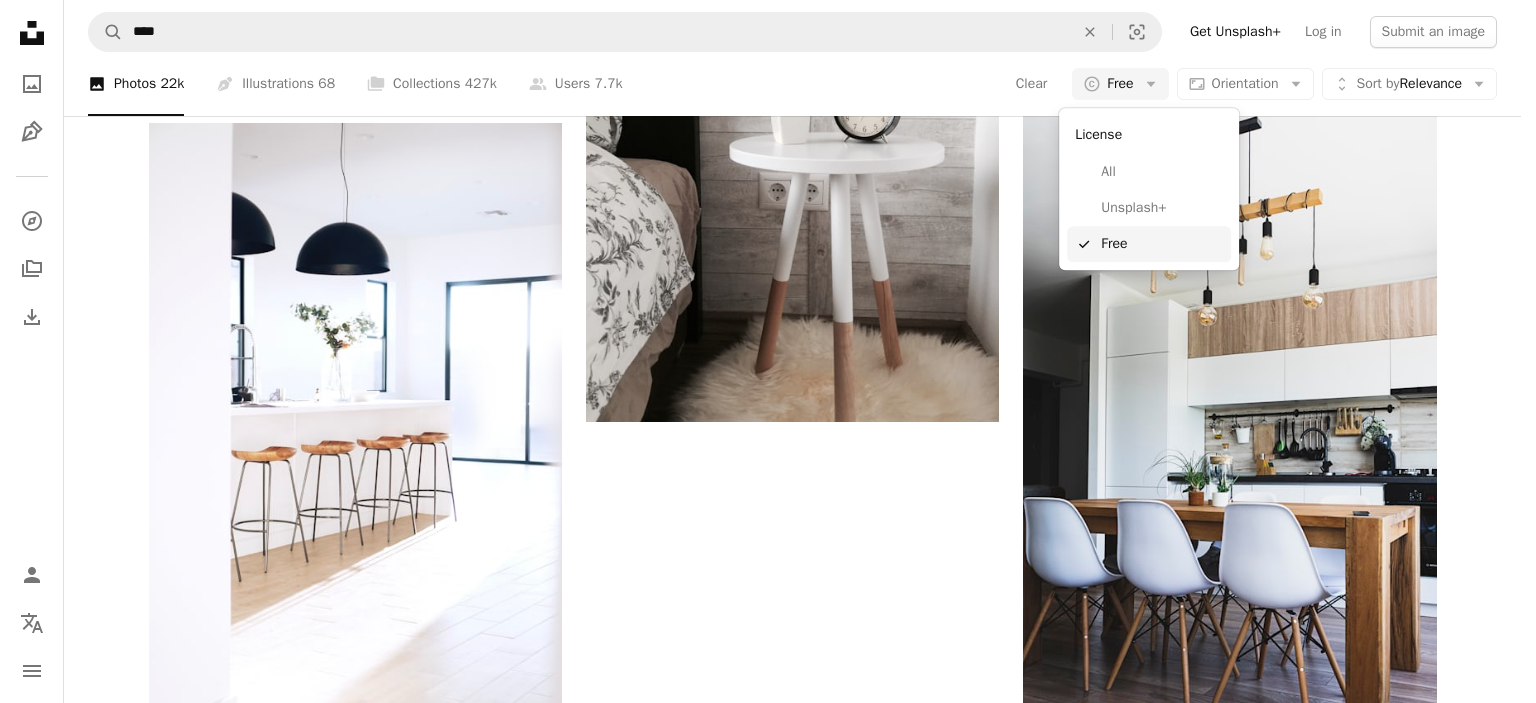 click on "A checkmark Free" at bounding box center (1149, 244) 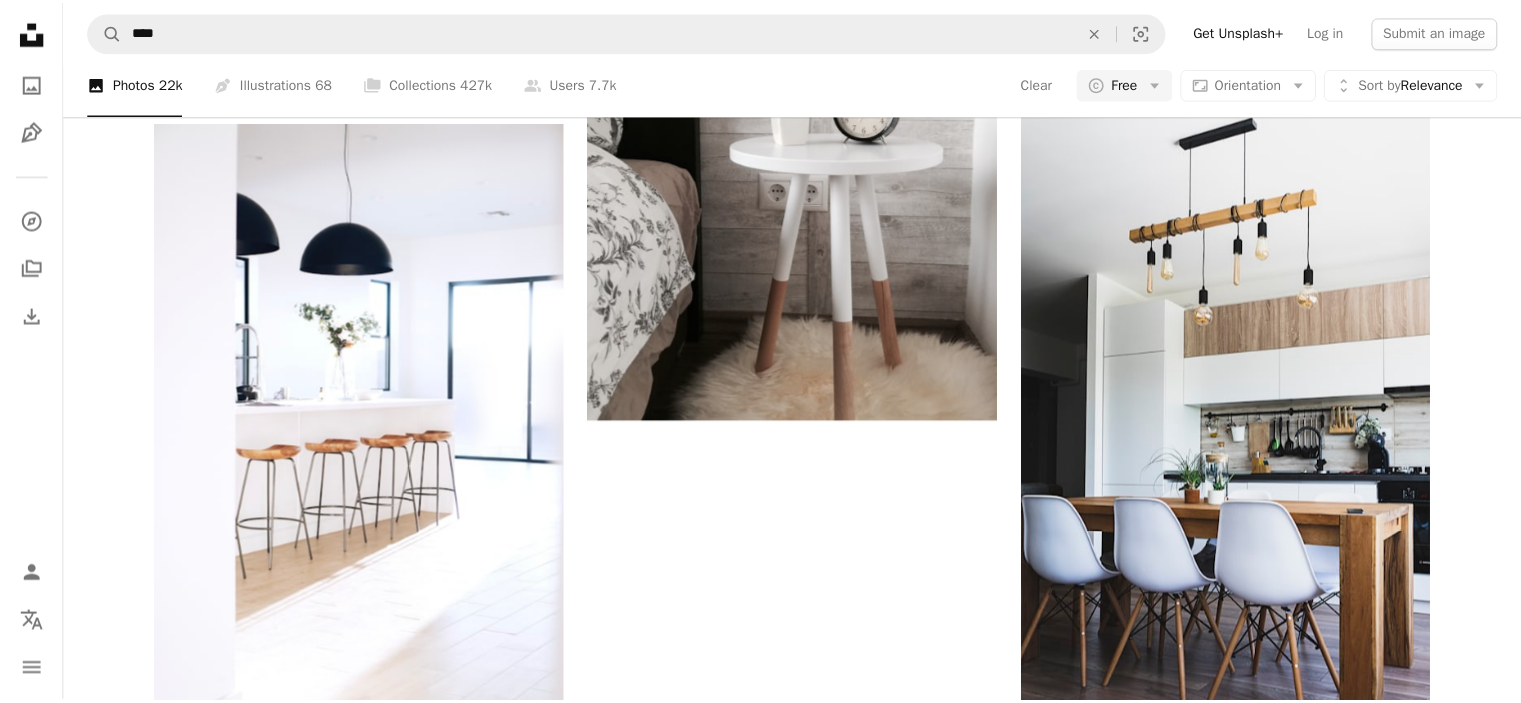 scroll, scrollTop: 6287, scrollLeft: 0, axis: vertical 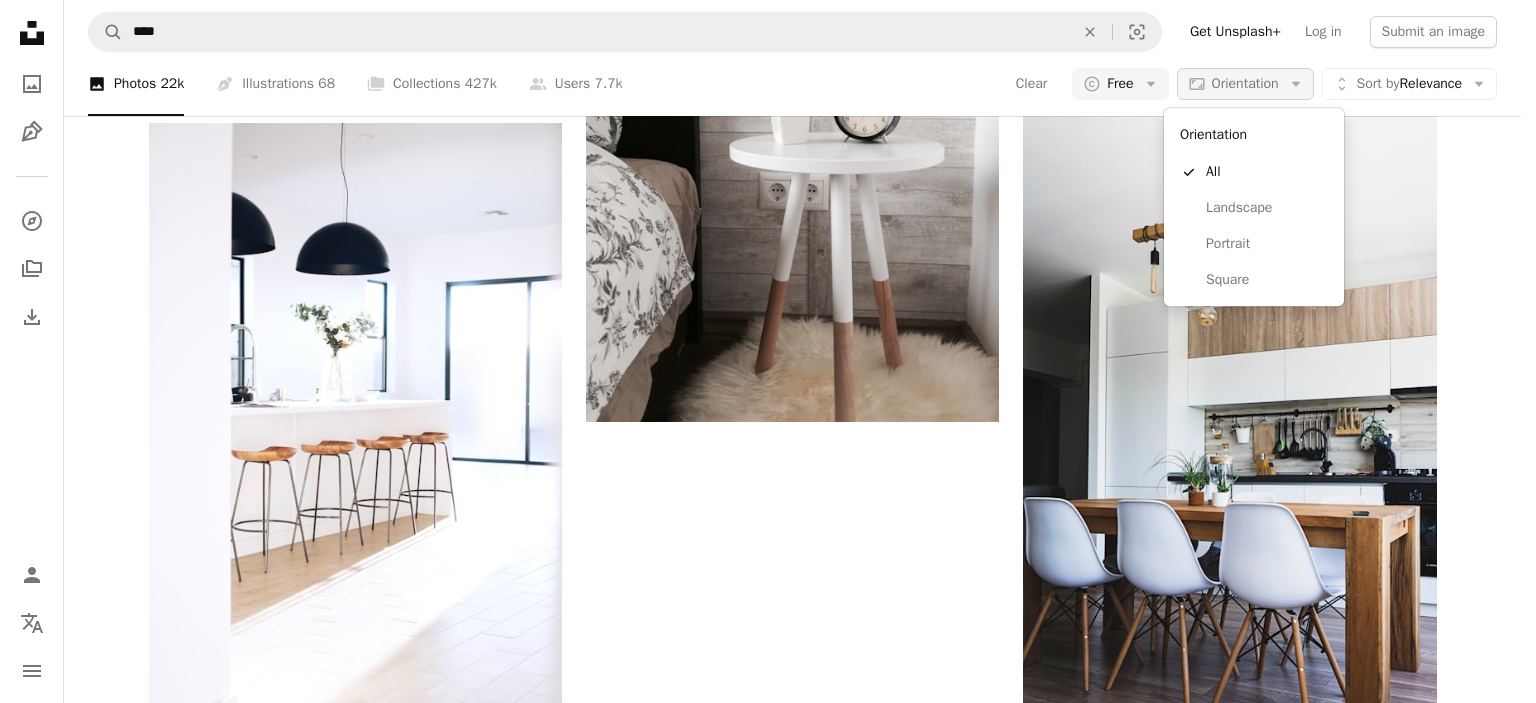click on "Aspect ratio Orientation Arrow down" at bounding box center (1245, 84) 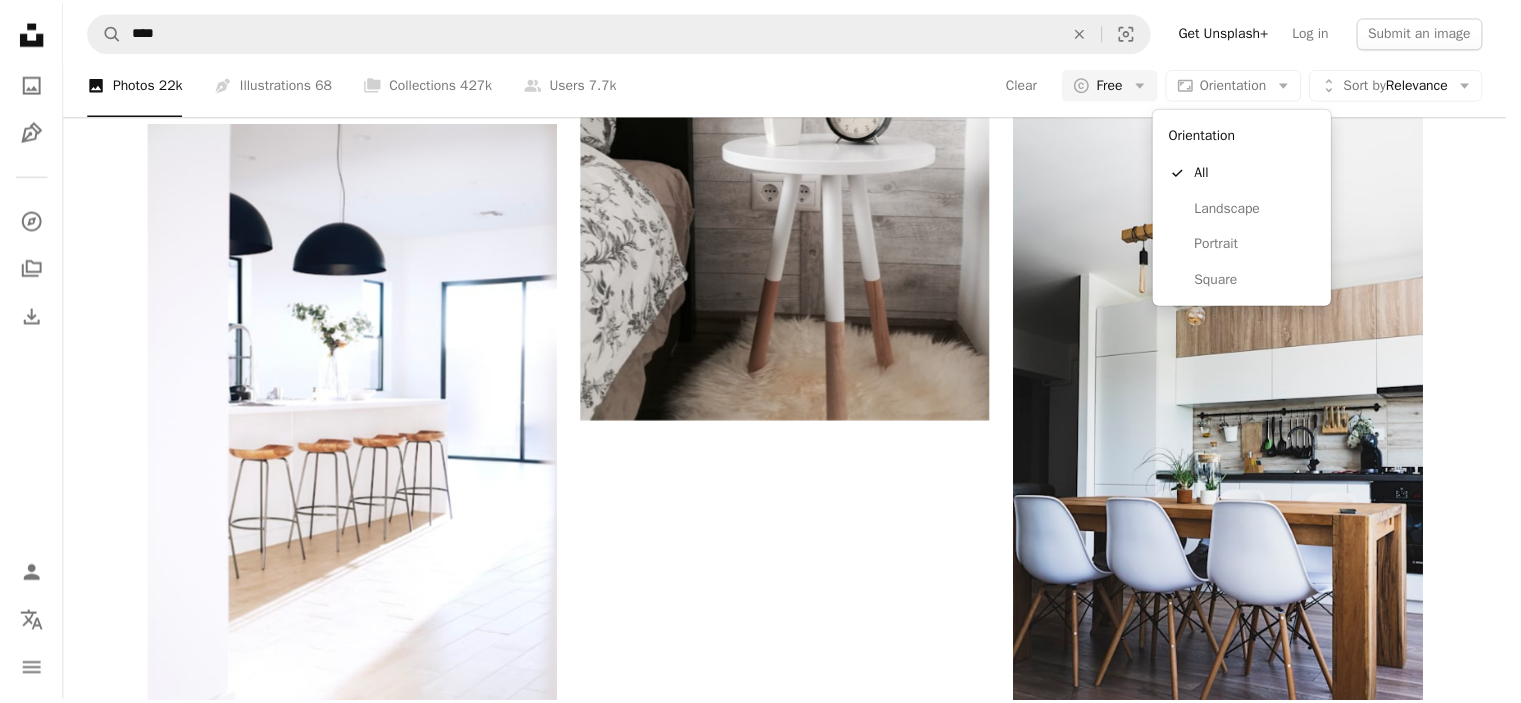 scroll, scrollTop: 6287, scrollLeft: 0, axis: vertical 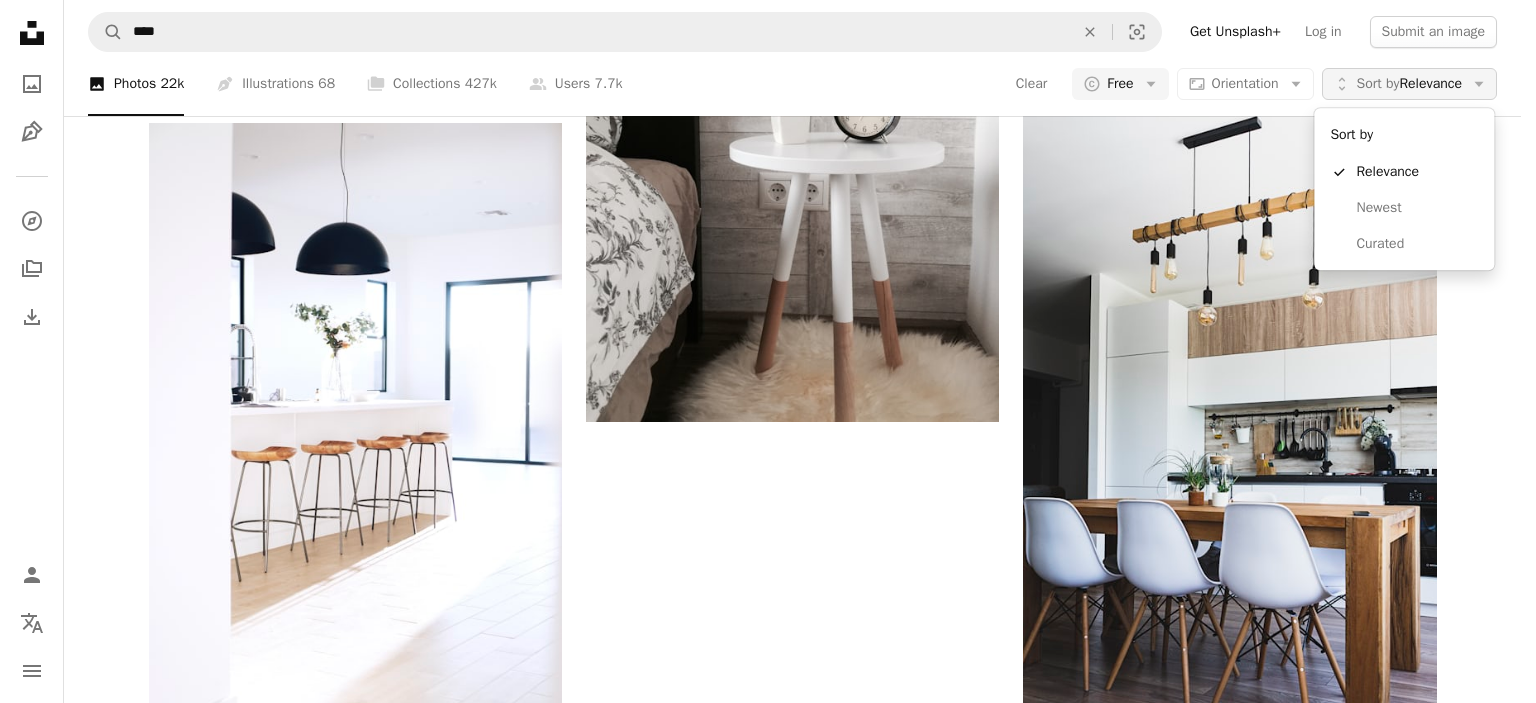 click on "Unfold Sort by  Relevance Arrow down" at bounding box center (1409, 84) 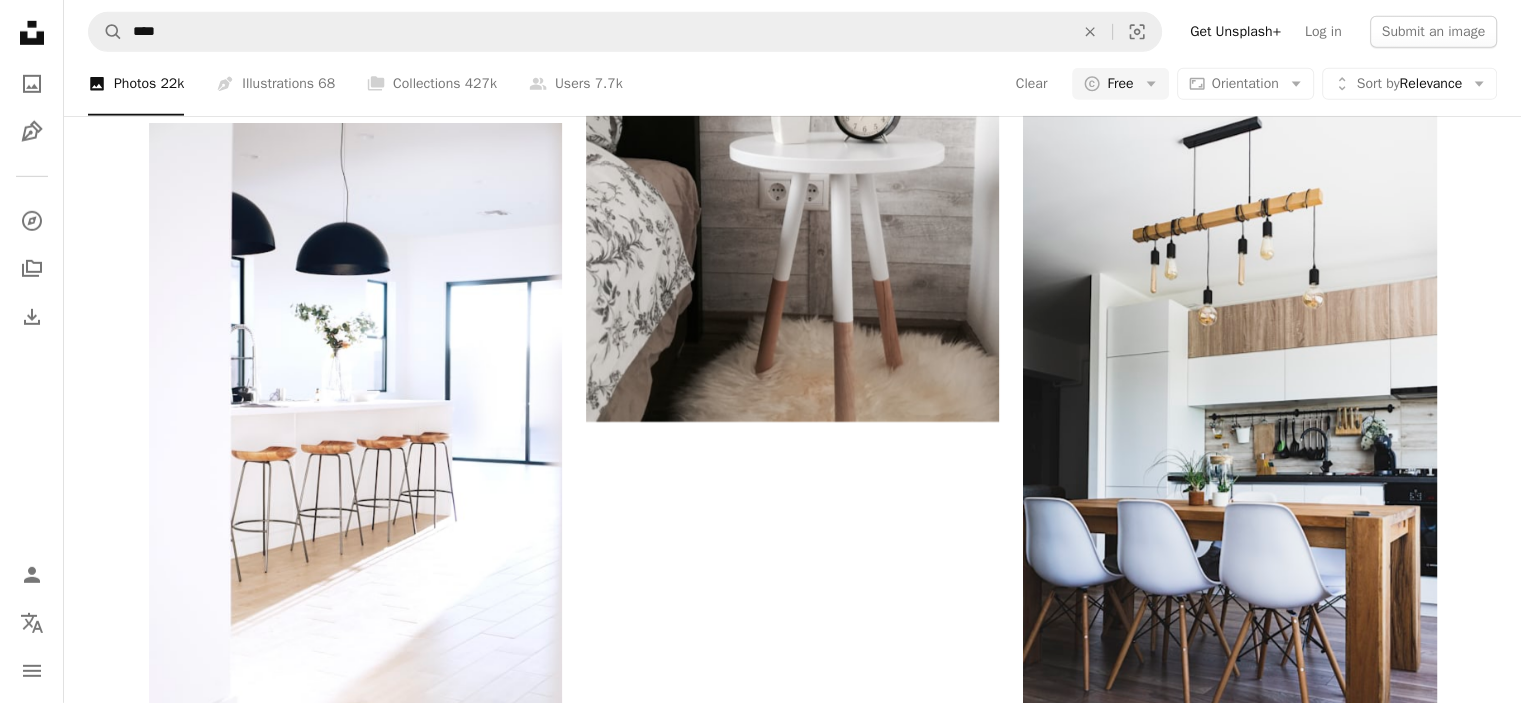 click on "A heart A plus sign [FIRST] [LAST] Available for hire A checkmark inside of a circle Arrow pointing down A heart A plus sign Spacejoy Arrow pointing down A heart A plus sign [FIRST] [LAST] Available for hire A checkmark inside of a circle Arrow pointing down A heart A plus sign [FIRST] [LAST] Arrow pointing down A heart A plus sign [FIRST] [LAST] Available for hire A checkmark inside of a circle Arrow pointing down A heart A plus sign [FIRST] [LAST] Available for hire A checkmark inside of a circle Arrow pointing down A heart A plus sign Inside Weather Arrow pointing down A heart A plus sign [FIRST] [LAST] Available for hire A checkmark inside of a circle Arrow pointing down A heart A plus sign [FIRST] [LAST] Available for hire A checkmark inside of a circle Arrow pointing down A heart A plus sign [FIRST] [LAST] Arrow pointing down –– ––– –––  –– ––– –  ––– –––  ––––  –   – –– –––  – – ––– –– –– –––– –– A new kind of advertising  for the internet. Learn More A heart" at bounding box center (793, -2218) 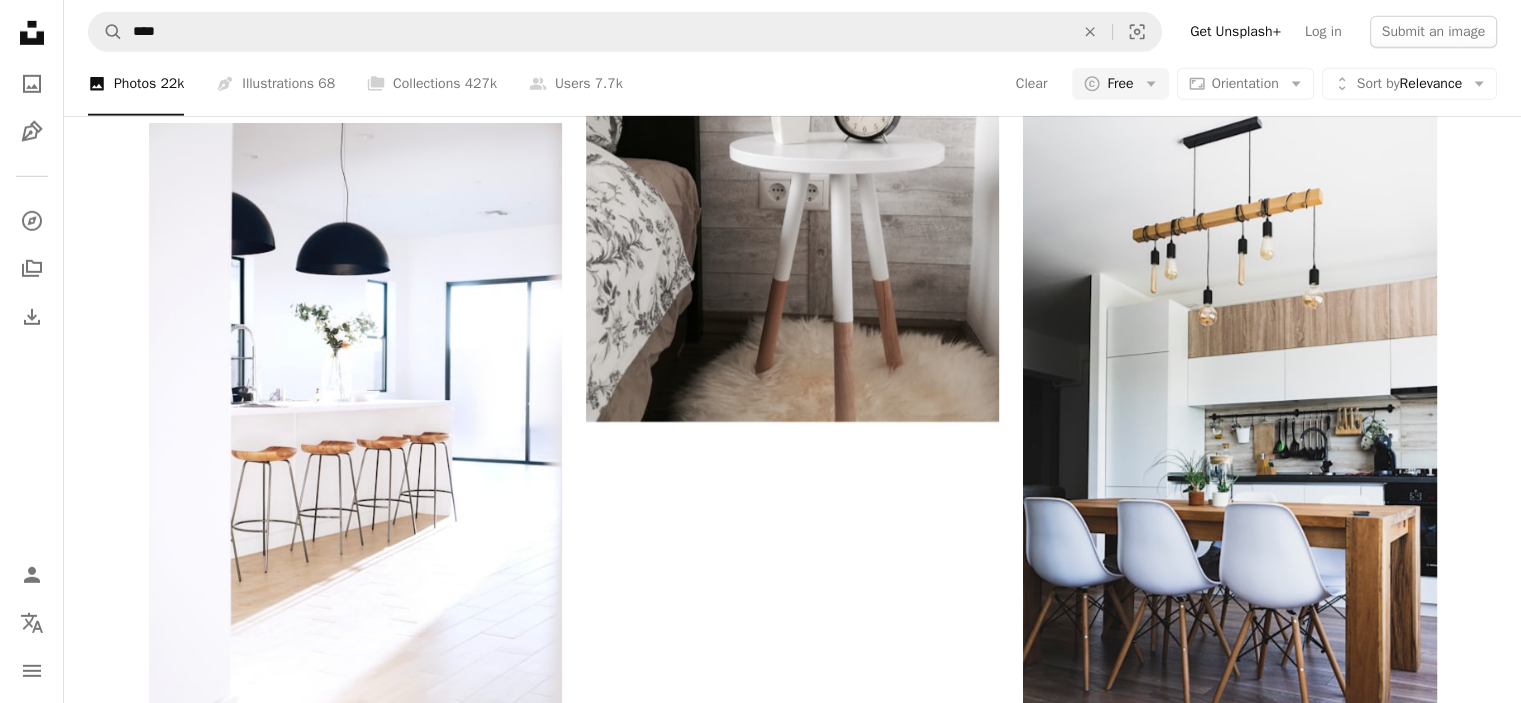 scroll, scrollTop: 1775, scrollLeft: 0, axis: vertical 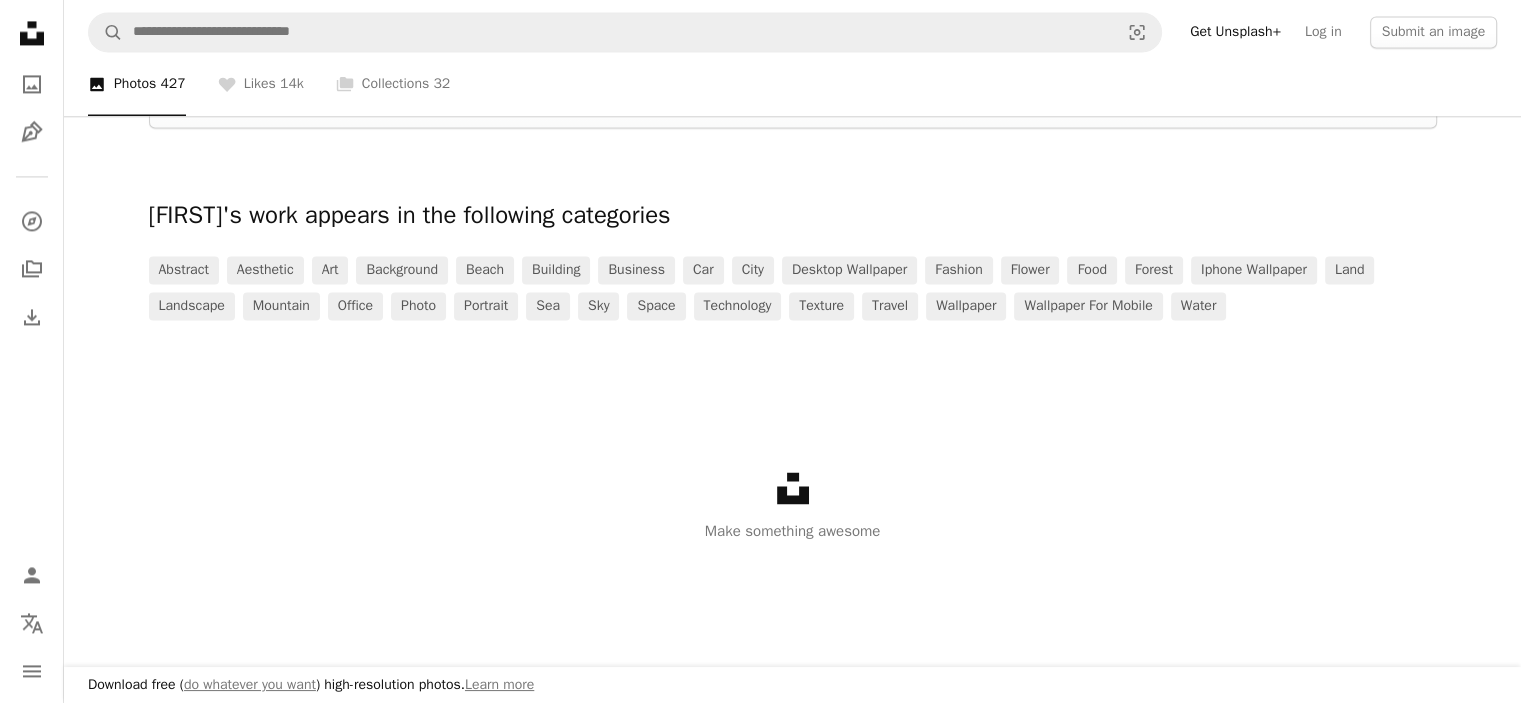 click on "[FIRST] [LAST] An envelope More Actions Daydreamer, Night Owl & Eclectic Hobbiyst Photographer PayPal icon Support via PayPal A map marker [COUNTRY] A URL sharing icon (chains) Connect with [FIRST] Interests abstract architecture Black and white landscape nature" at bounding box center (793, -2855) 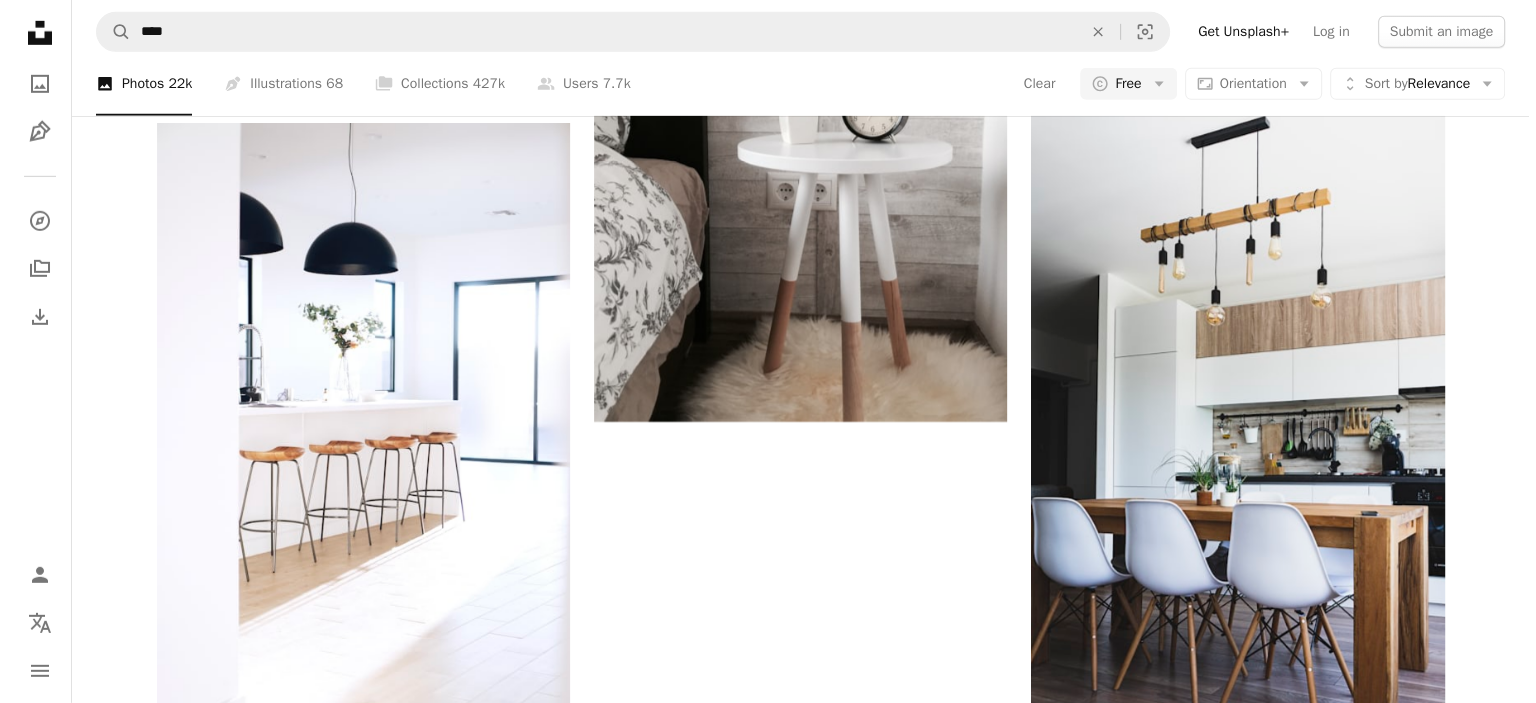 scroll, scrollTop: 1775, scrollLeft: 0, axis: vertical 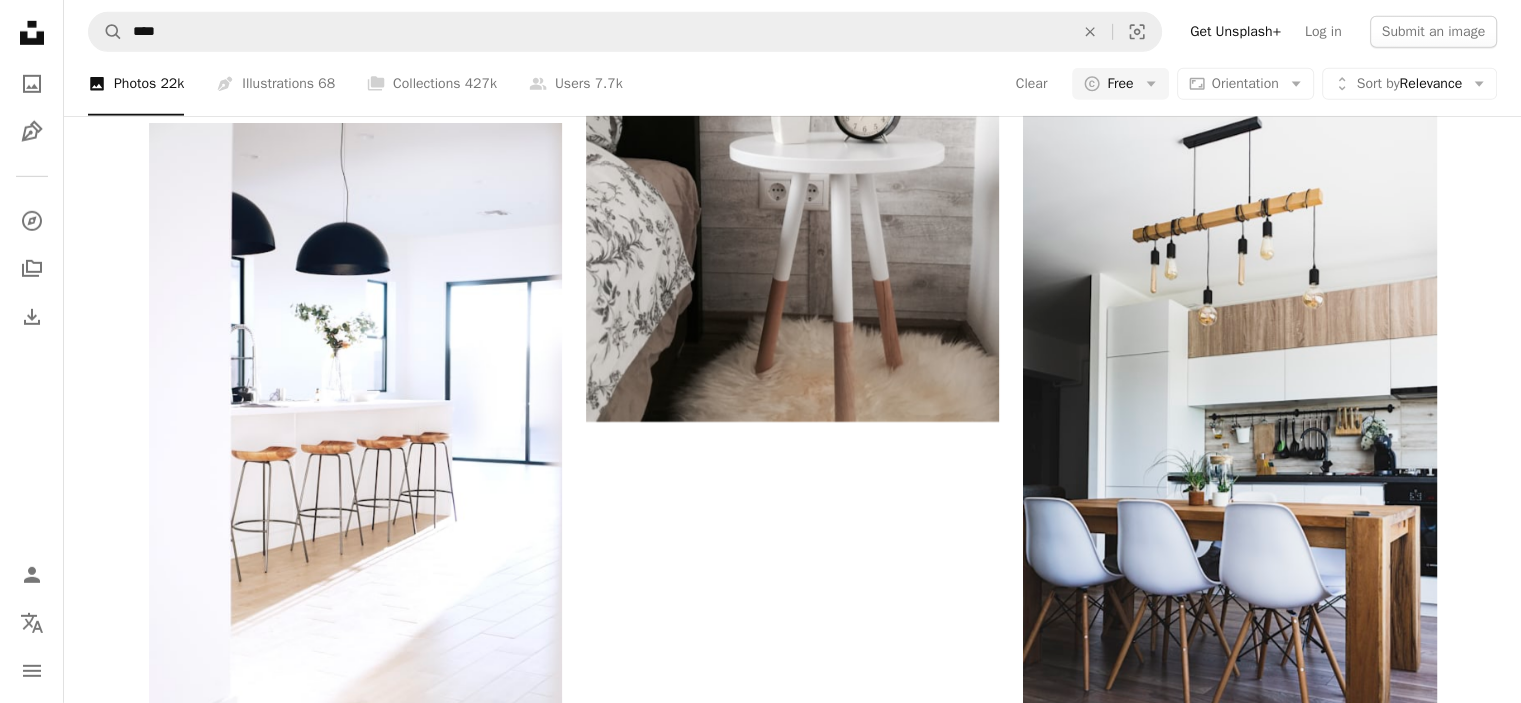 click at bounding box center (792, -4020) 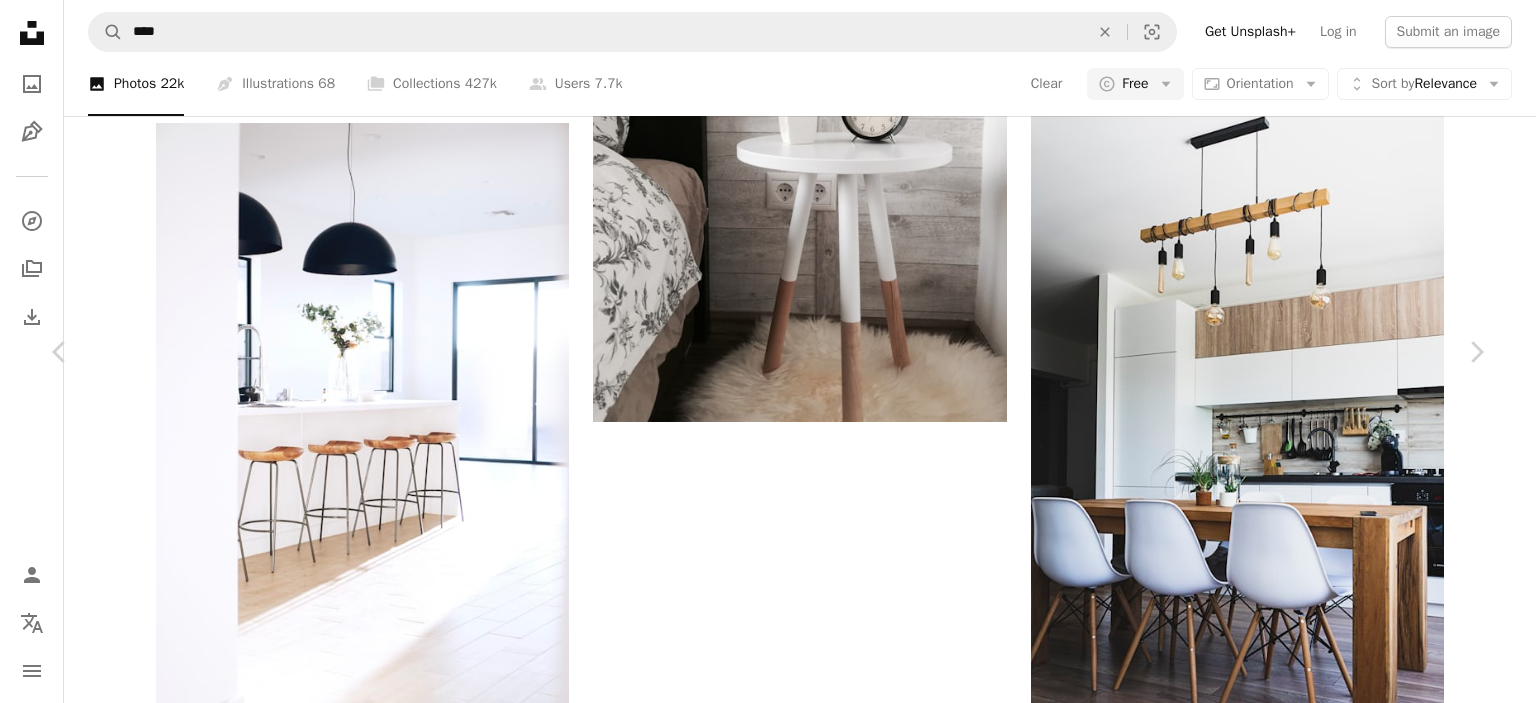 scroll, scrollTop: 411, scrollLeft: 0, axis: vertical 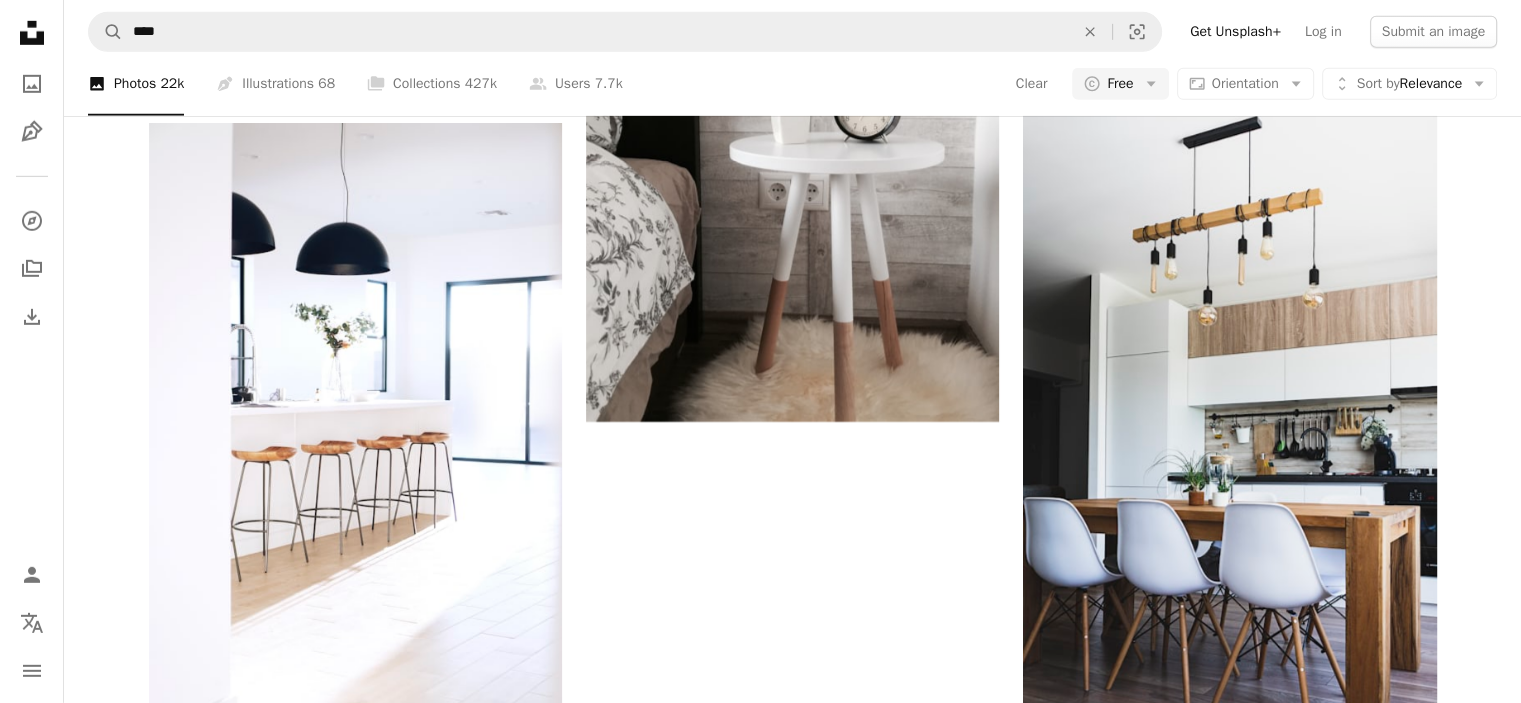 click at bounding box center [792, -2983] 